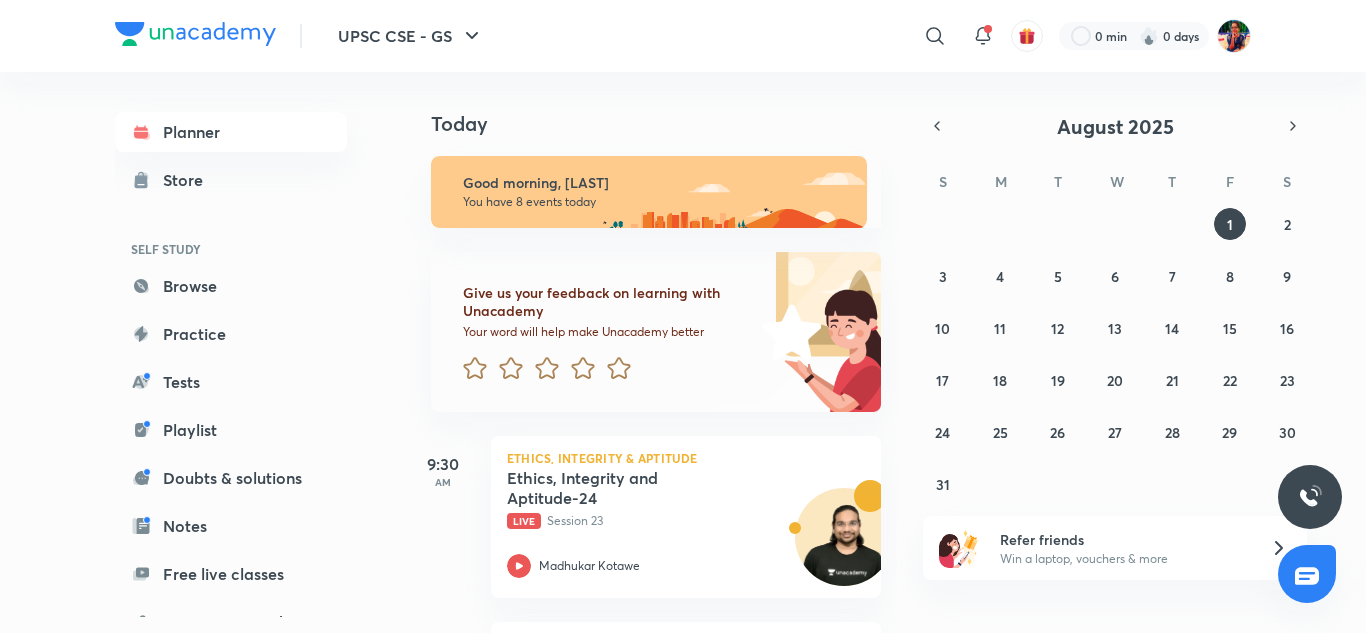 scroll, scrollTop: 0, scrollLeft: 0, axis: both 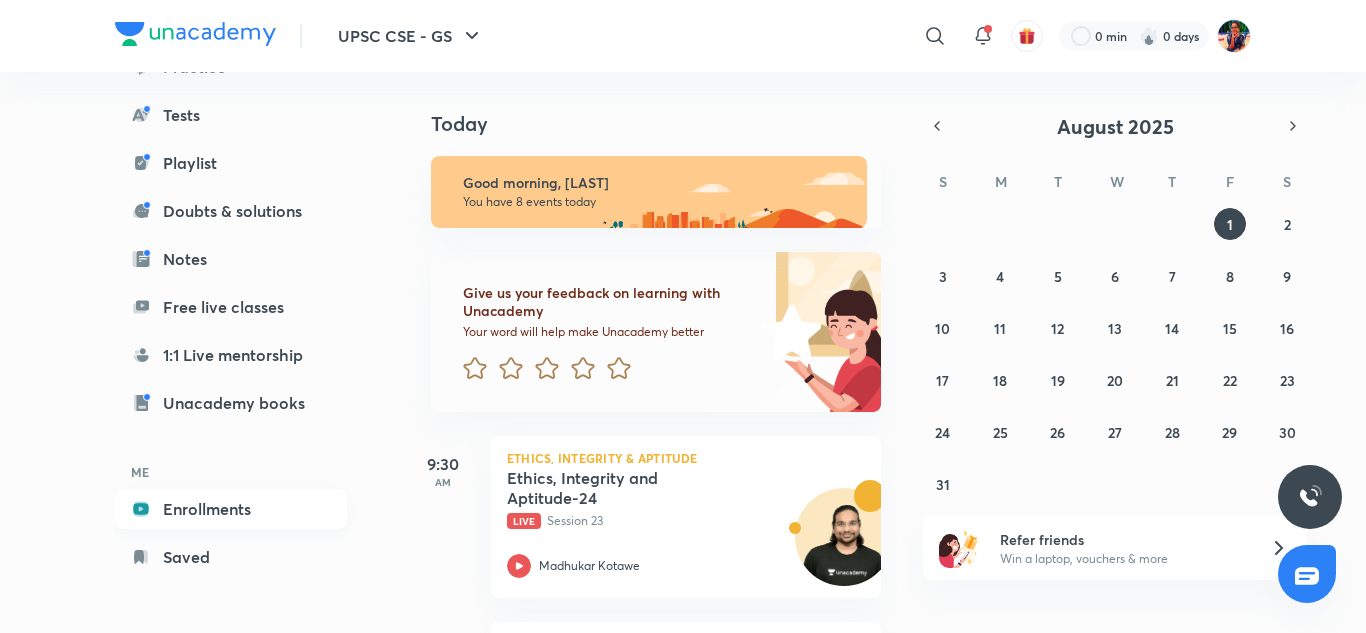click on "Enrollments" at bounding box center [231, 509] 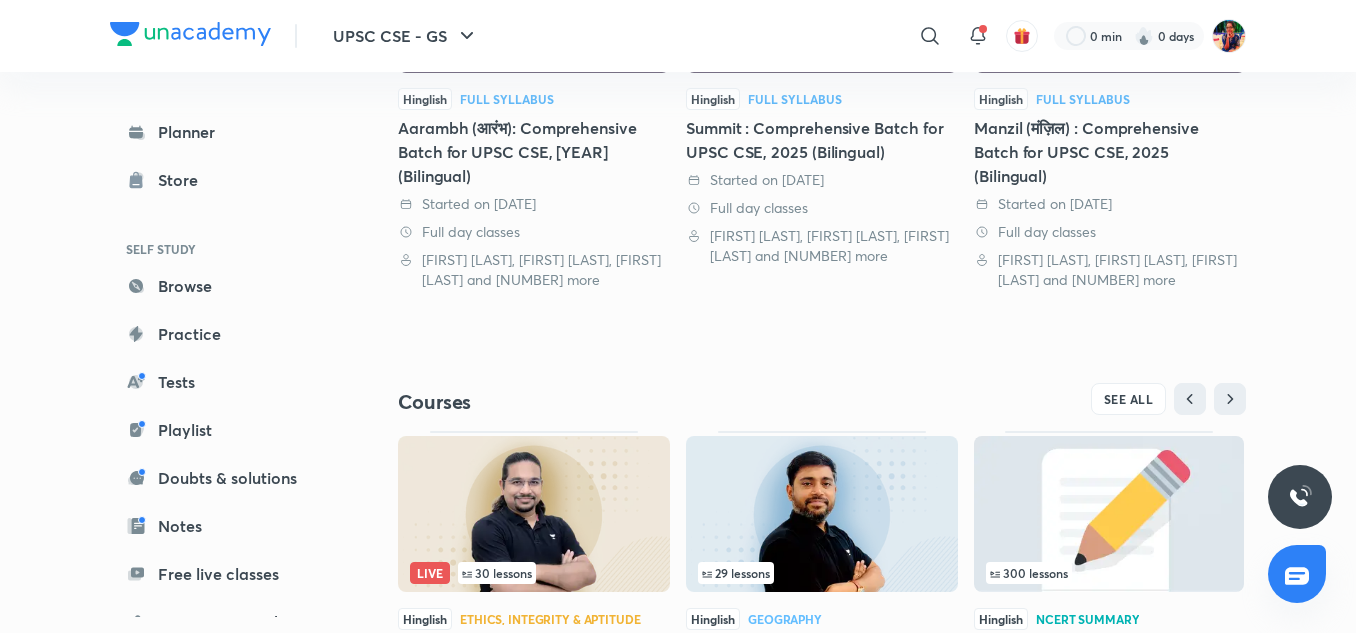 scroll, scrollTop: 767, scrollLeft: 0, axis: vertical 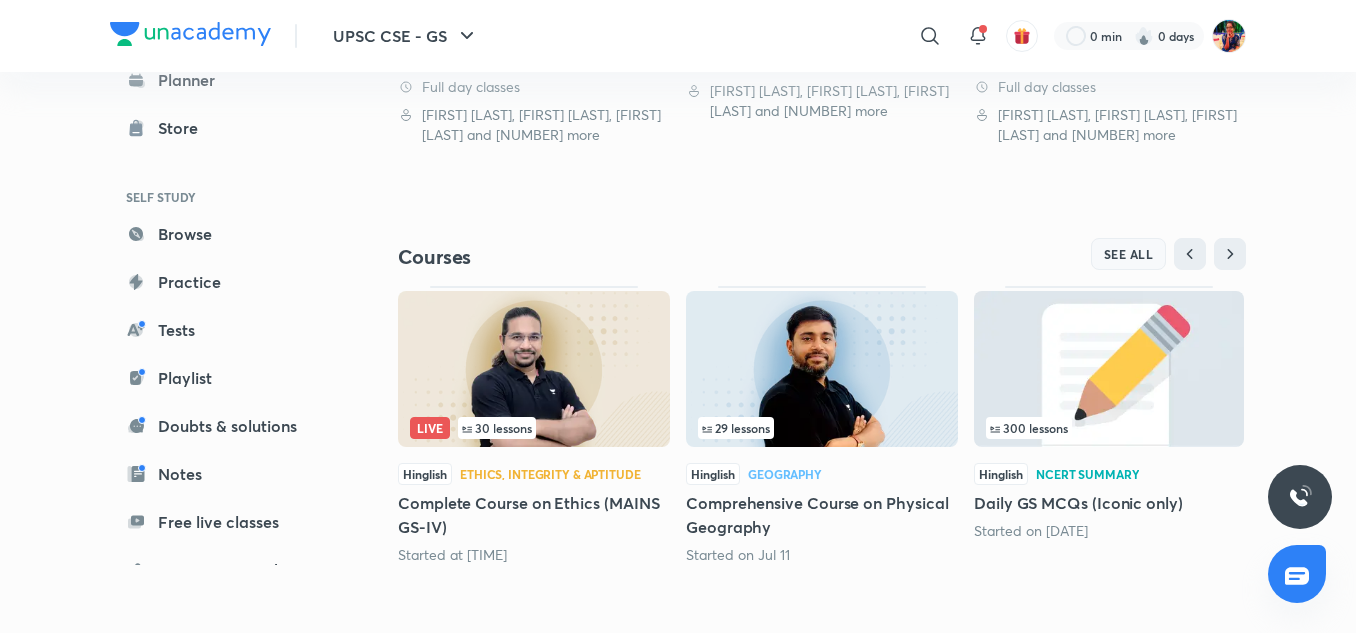 click on "SEE ALL" at bounding box center (1129, 254) 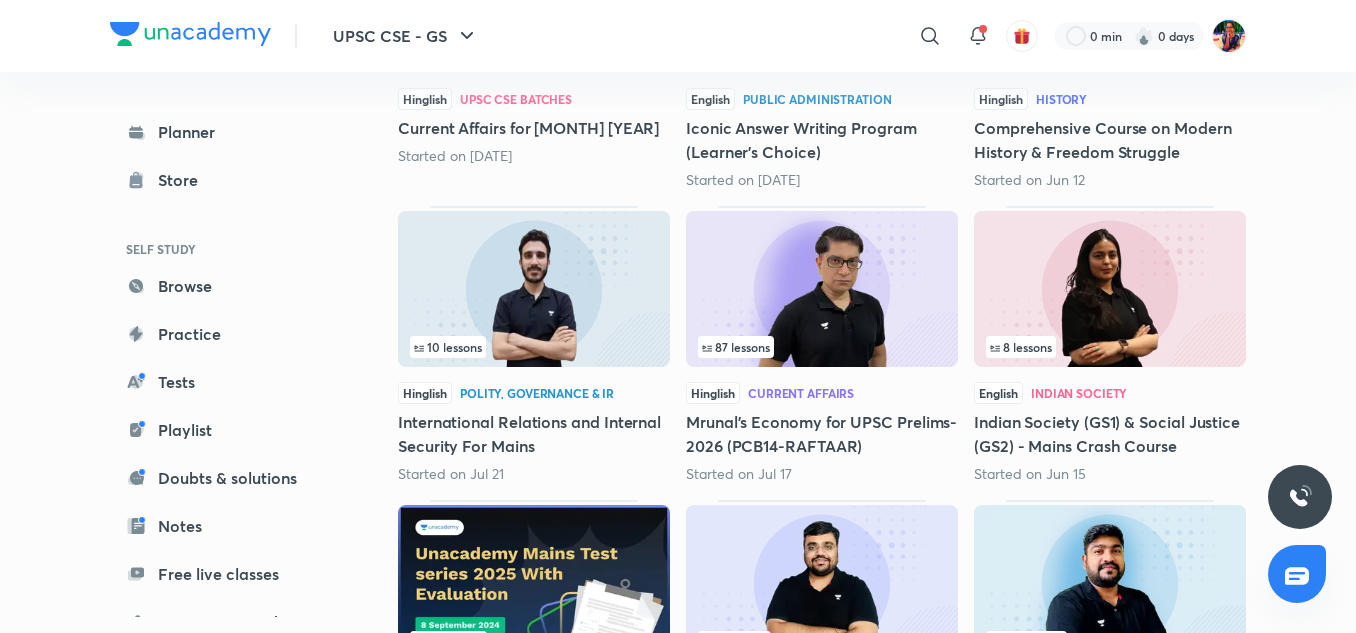 scroll, scrollTop: 0, scrollLeft: 0, axis: both 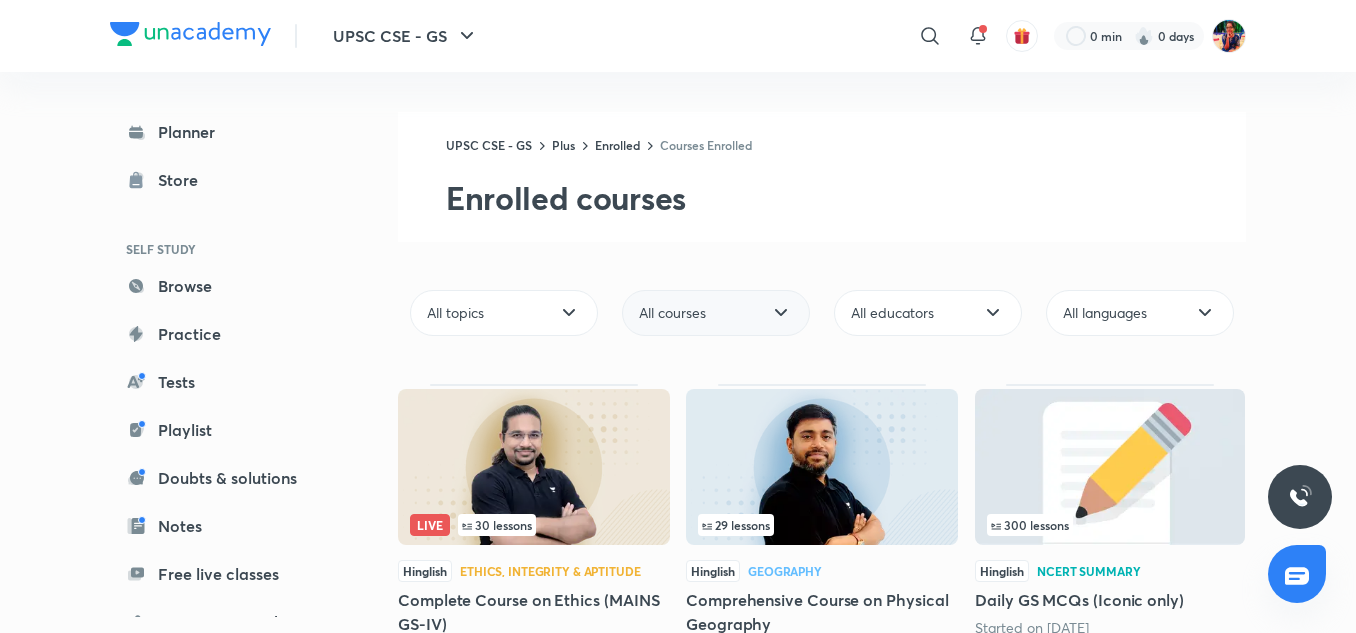 click 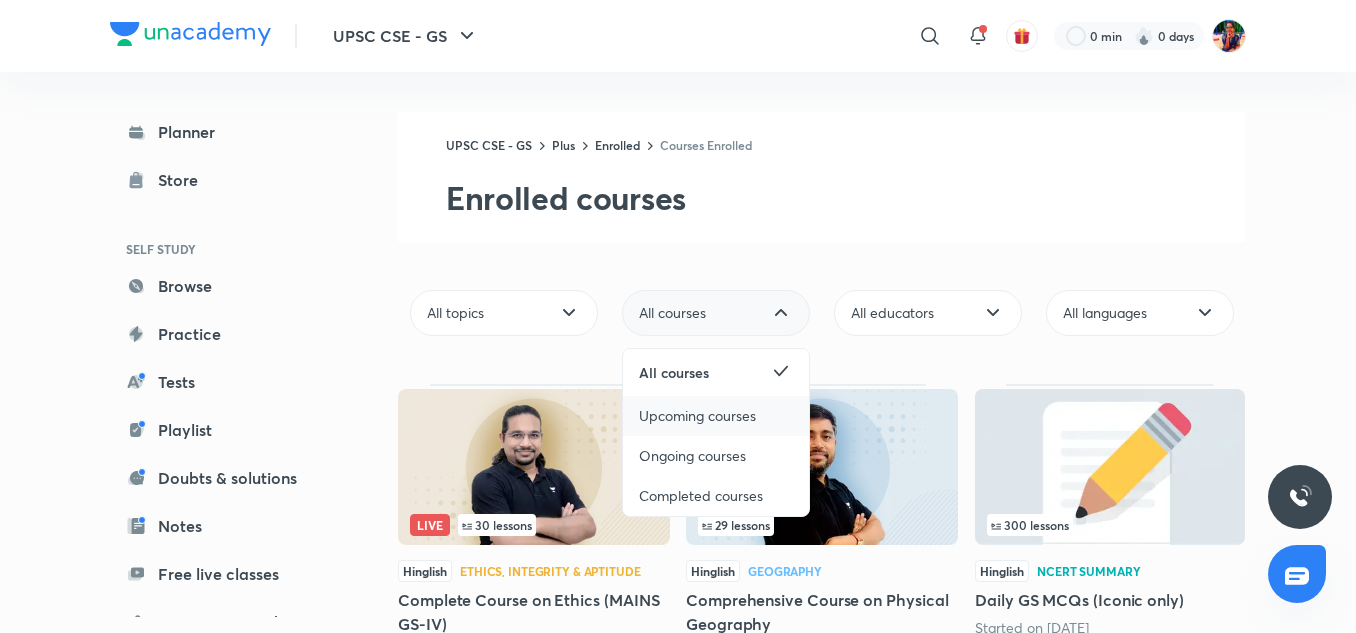 click on "Upcoming courses" at bounding box center (697, 416) 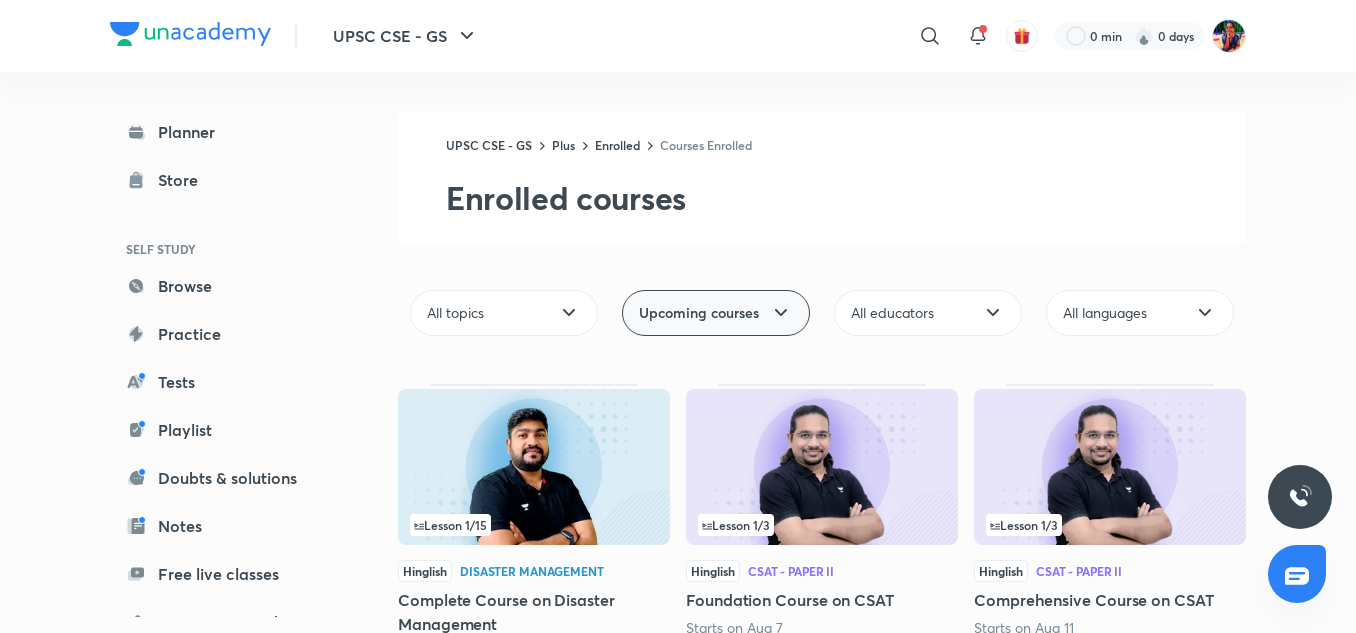 scroll, scrollTop: 65, scrollLeft: 0, axis: vertical 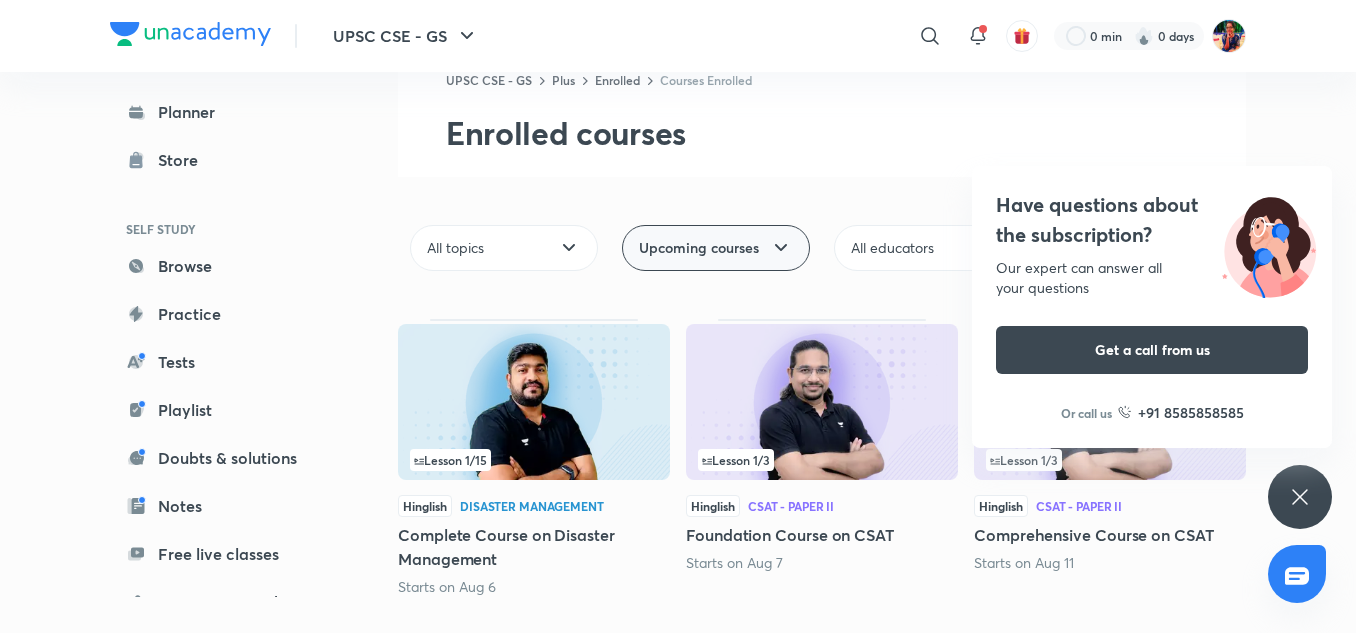 click on "Have questions about the subscription? Our expert can answer all your questions Get a call from us Or call us +91 8585858585" at bounding box center (1300, 497) 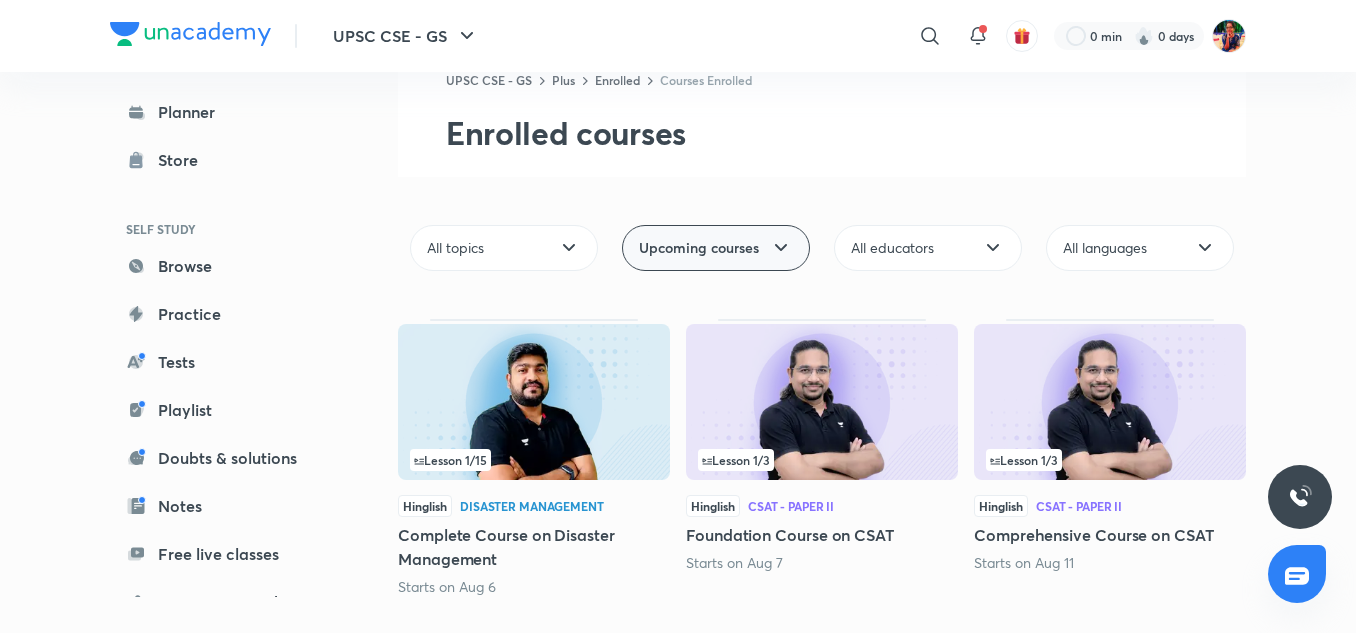 click at bounding box center [822, 402] 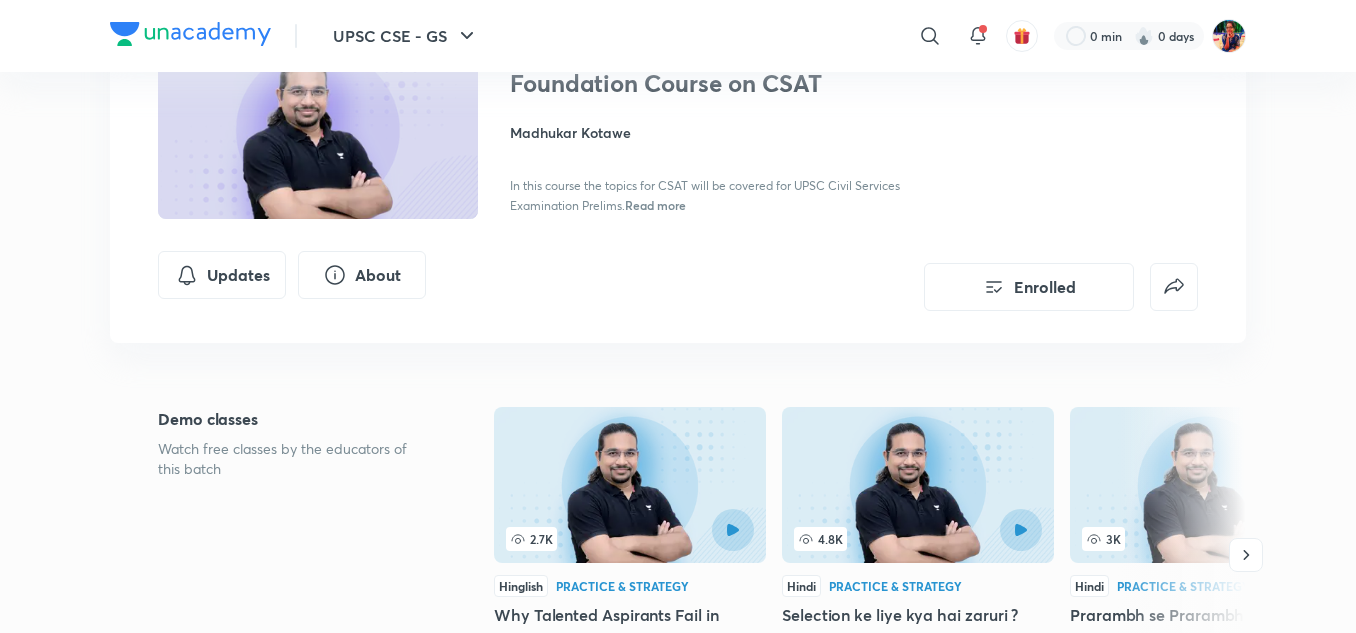 scroll, scrollTop: 0, scrollLeft: 0, axis: both 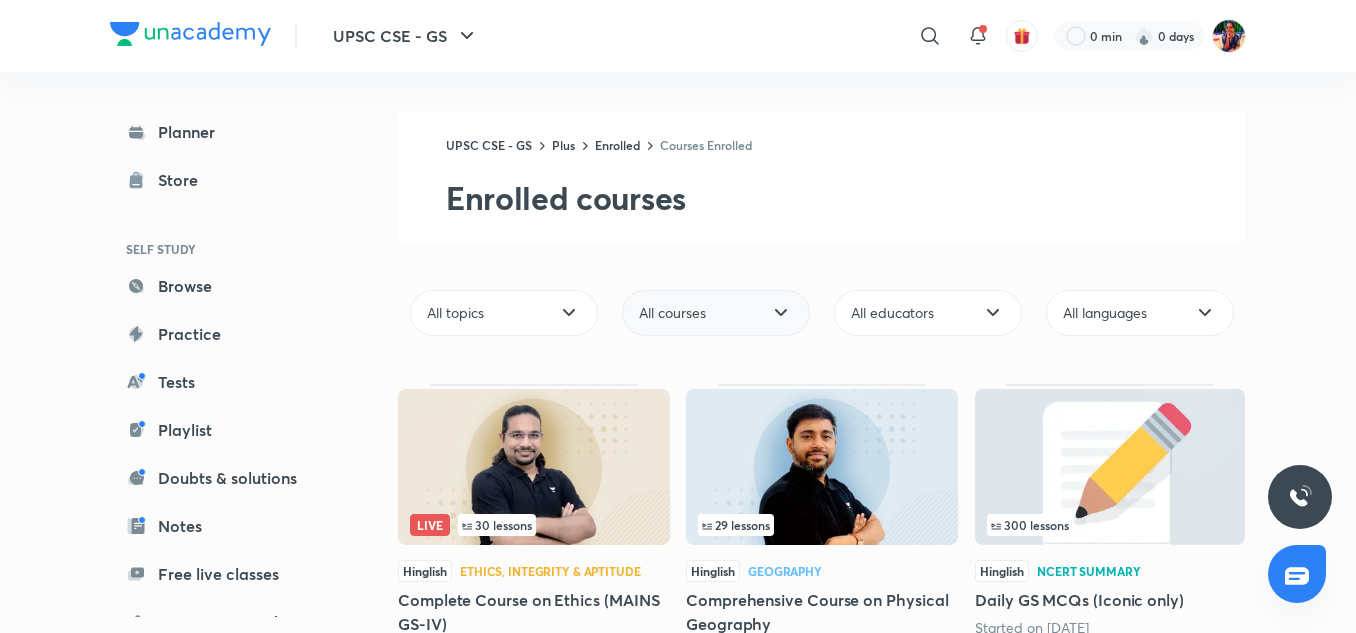 click on "All courses" at bounding box center (716, 313) 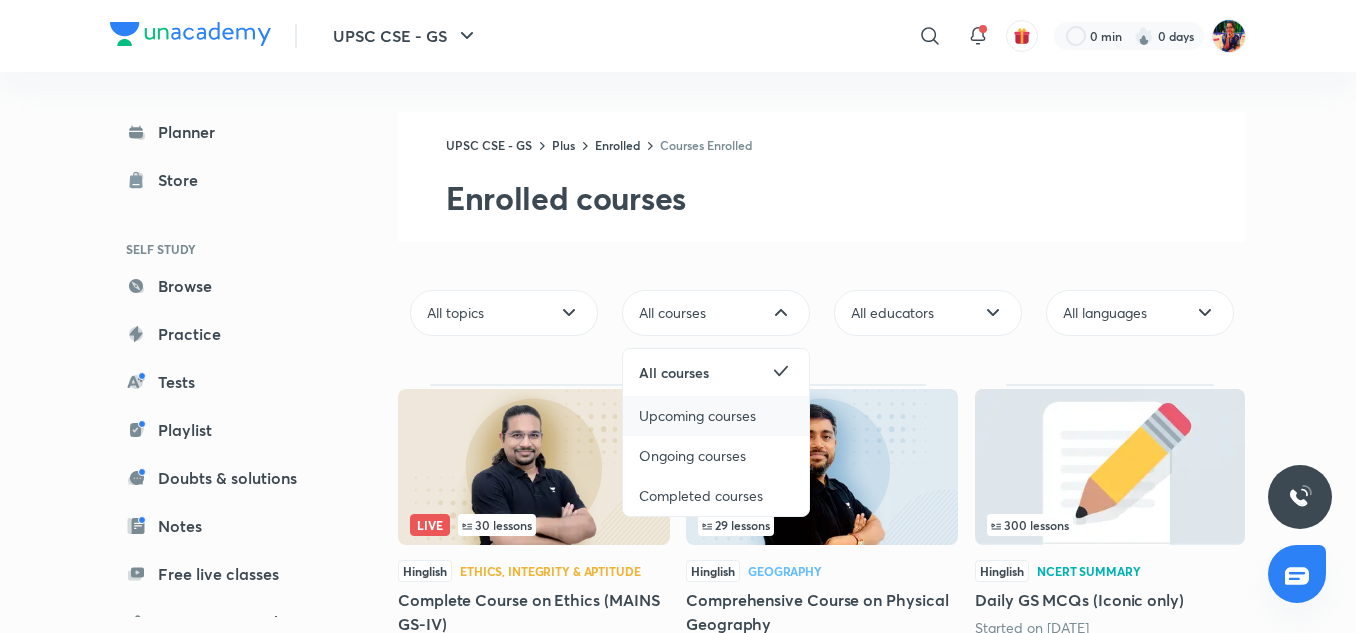 click on "Upcoming courses" at bounding box center (697, 416) 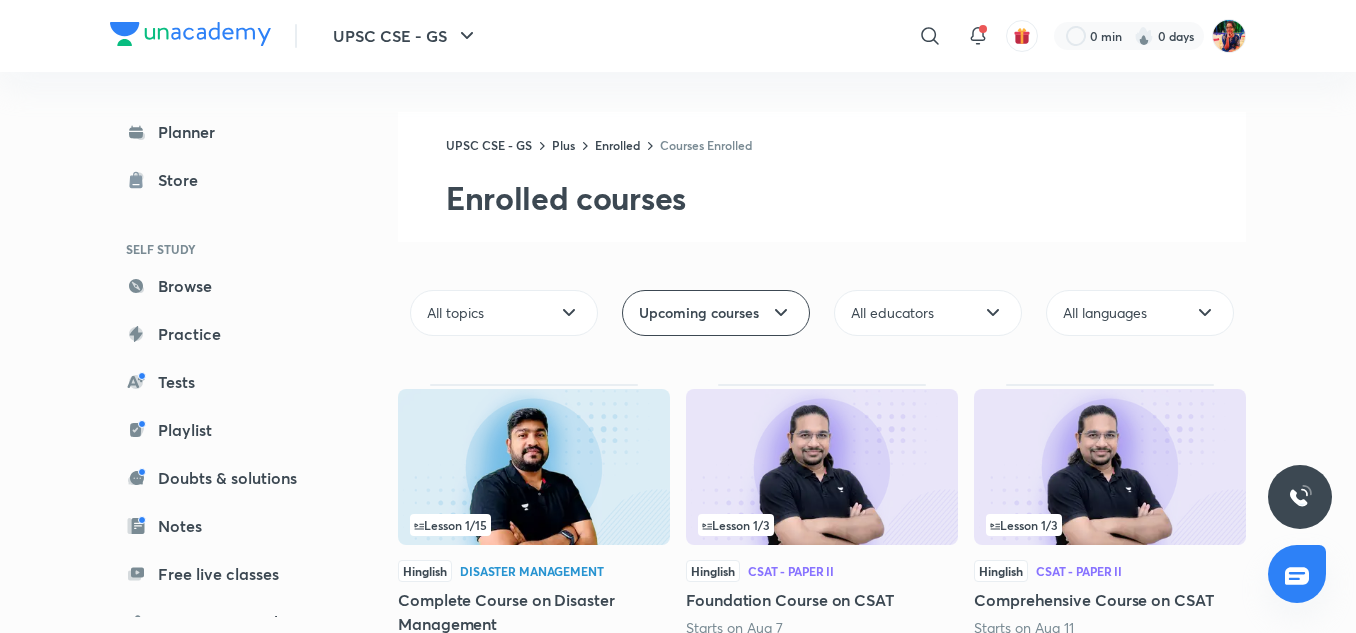 scroll, scrollTop: 65, scrollLeft: 0, axis: vertical 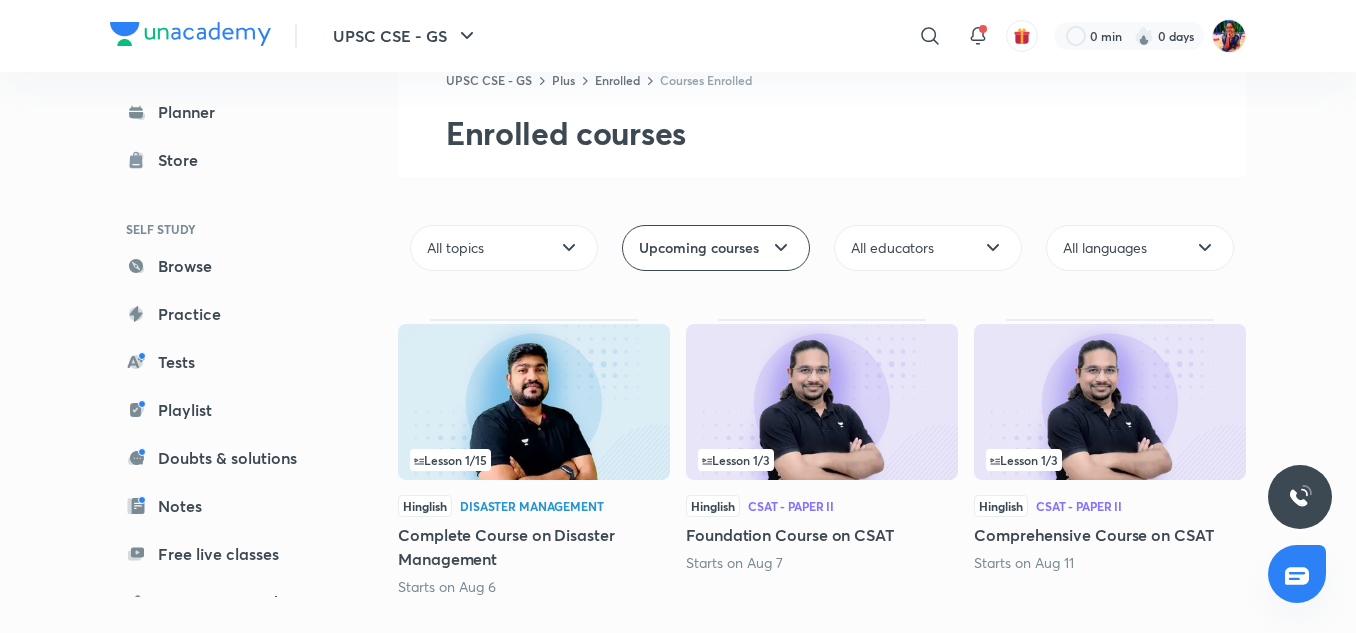 click at bounding box center (1110, 402) 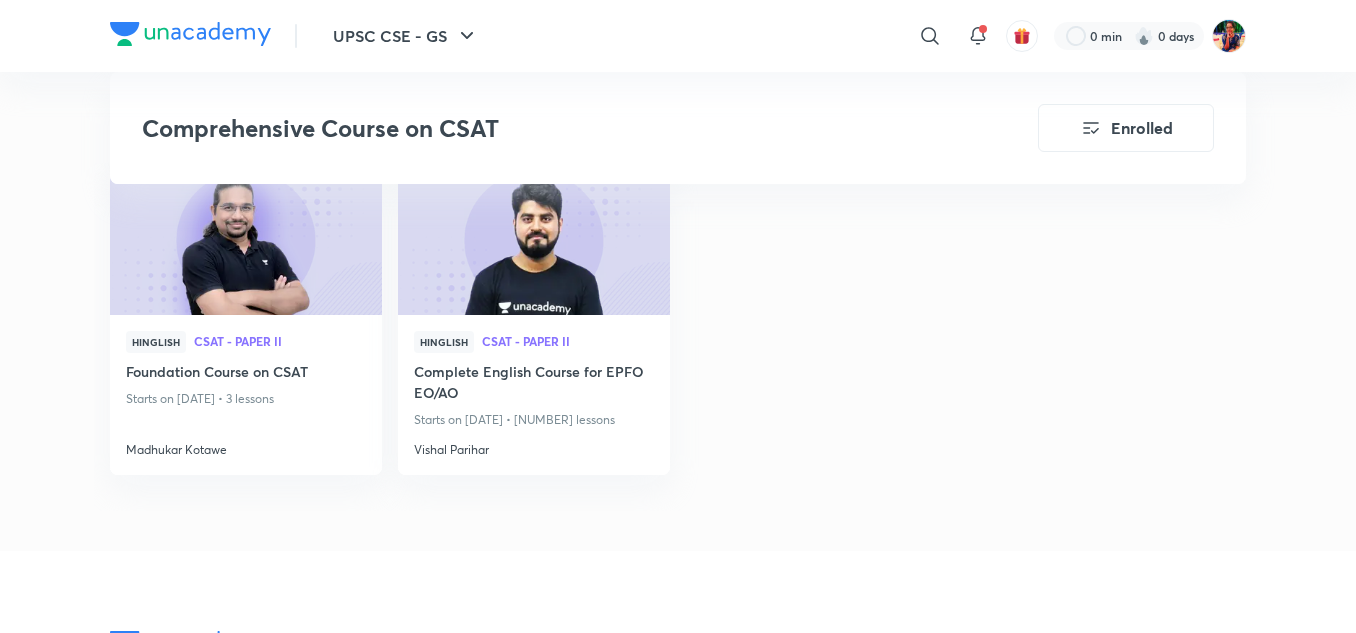 scroll, scrollTop: 1365, scrollLeft: 0, axis: vertical 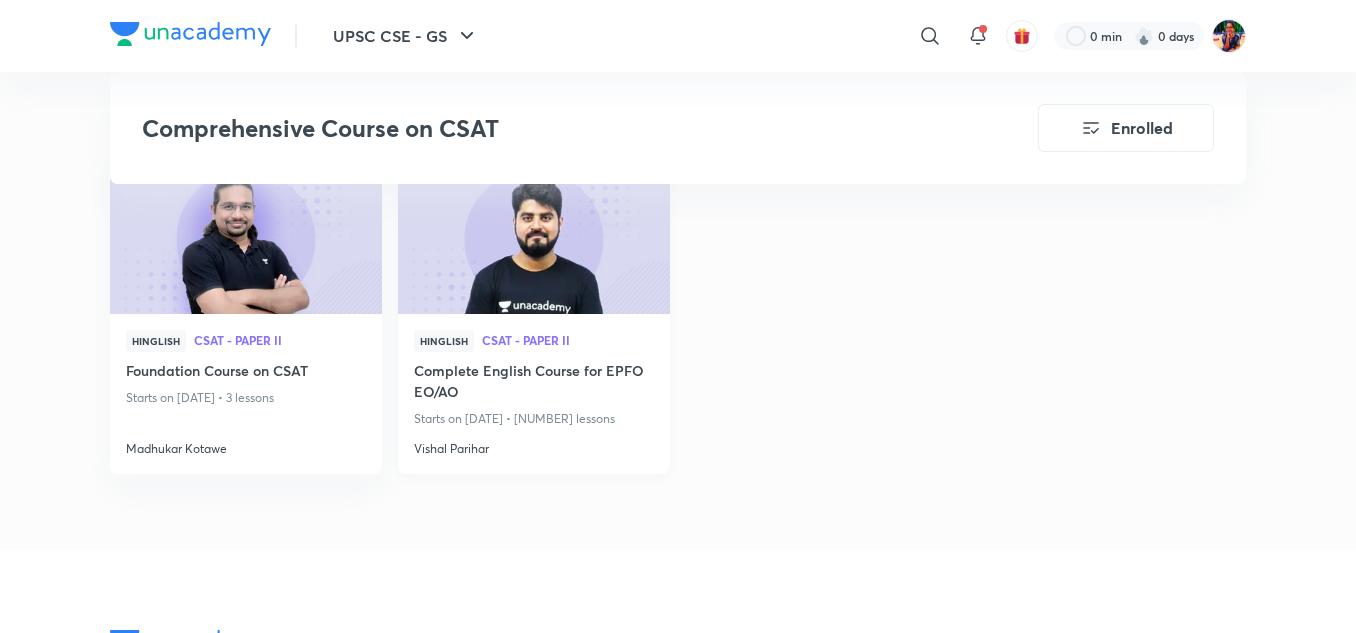 click at bounding box center [533, 237] 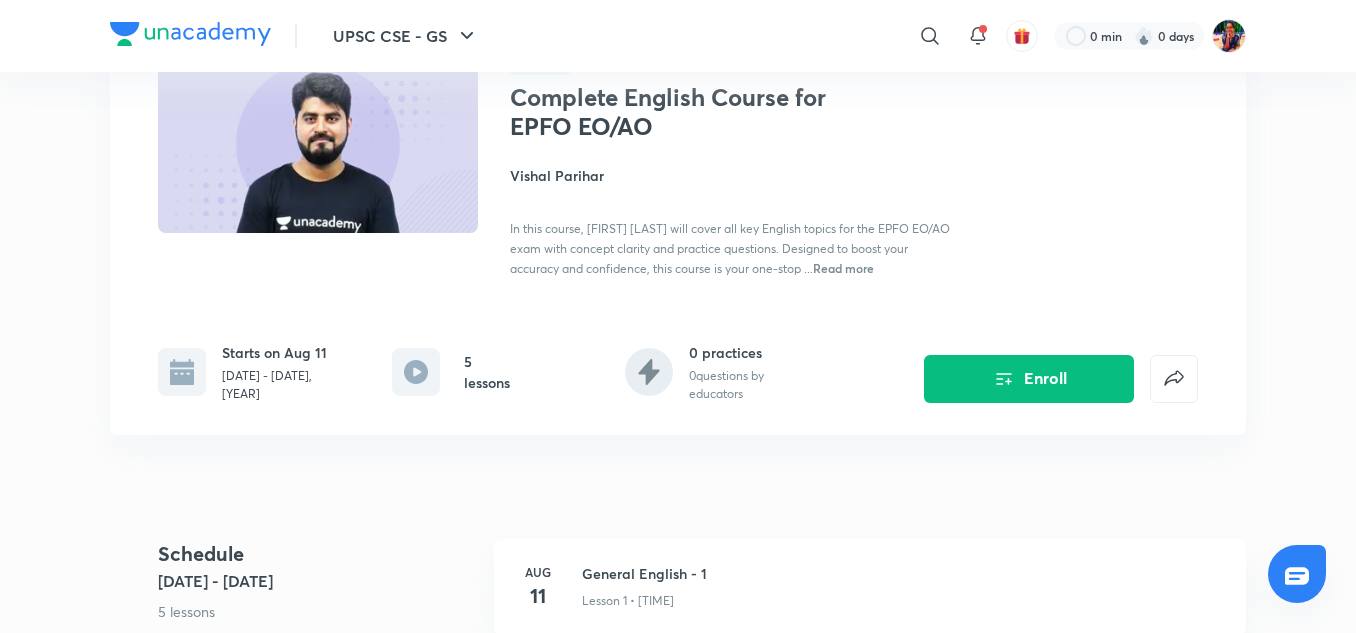 scroll, scrollTop: 0, scrollLeft: 0, axis: both 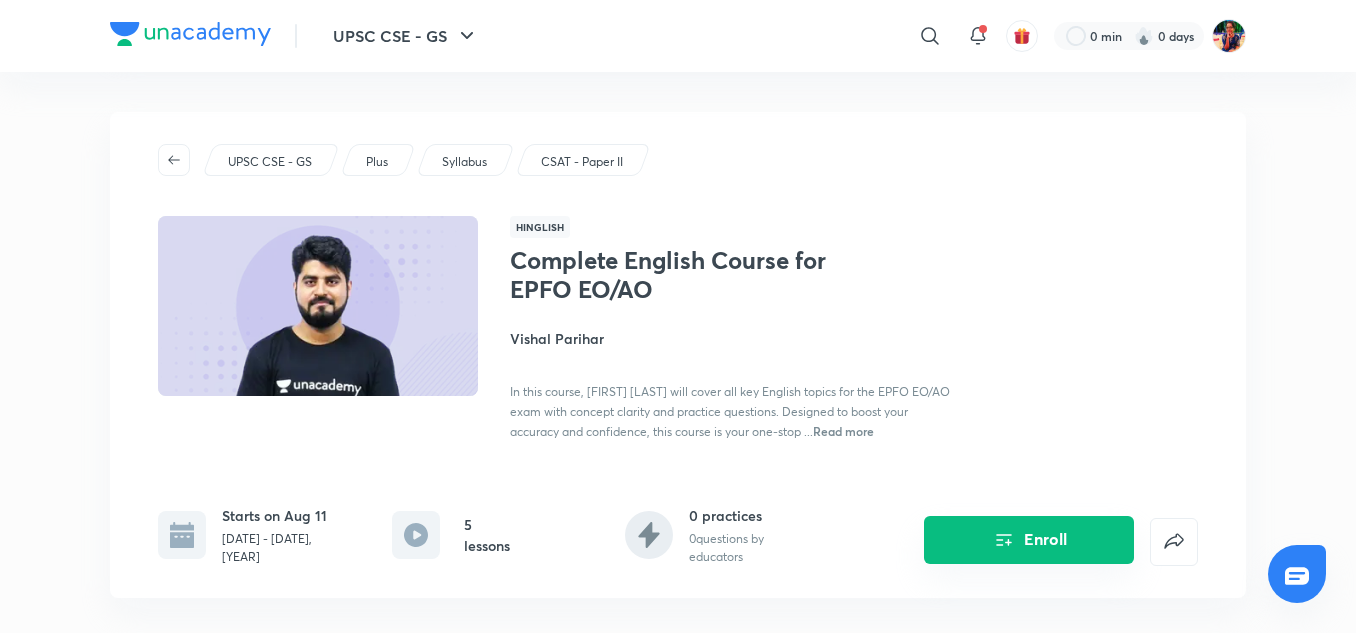 click on "Enroll" at bounding box center [1029, 540] 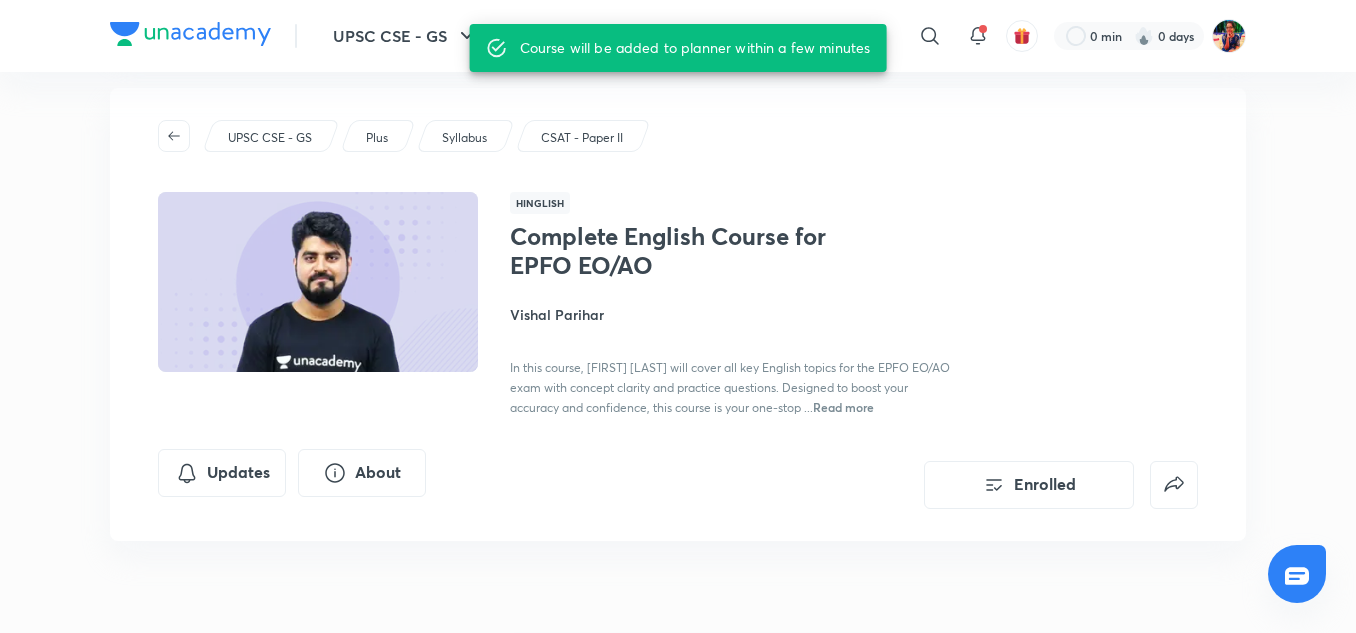 scroll, scrollTop: 0, scrollLeft: 0, axis: both 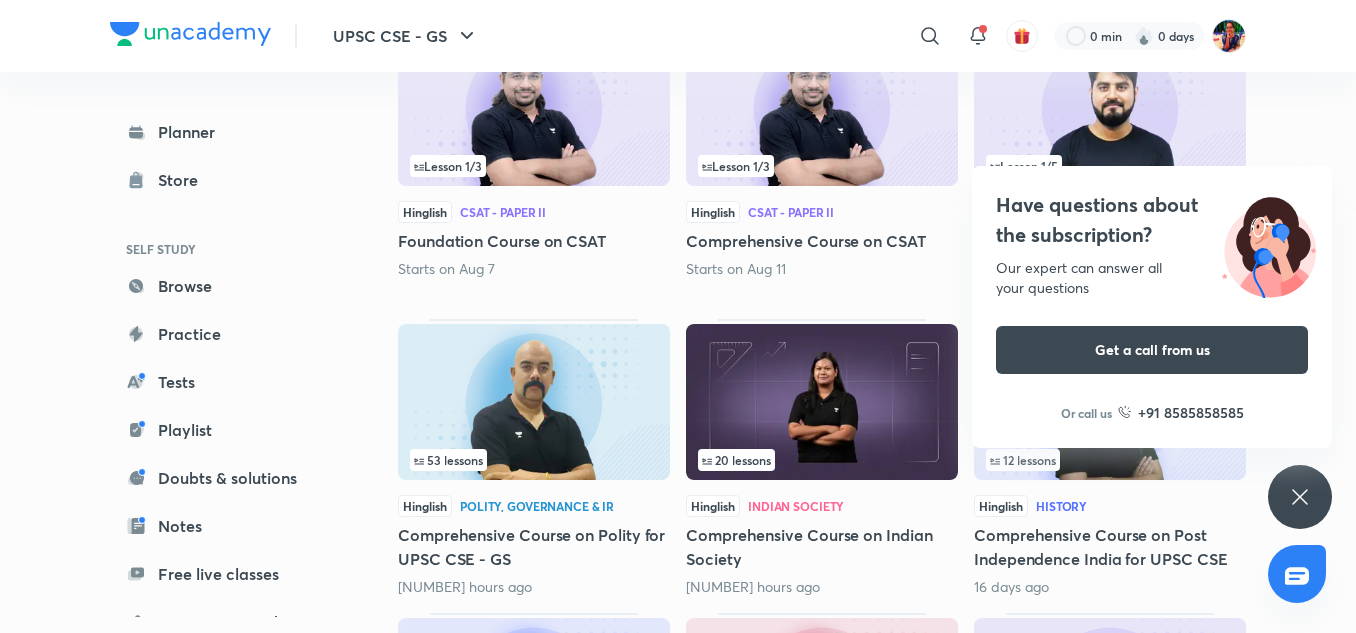 click 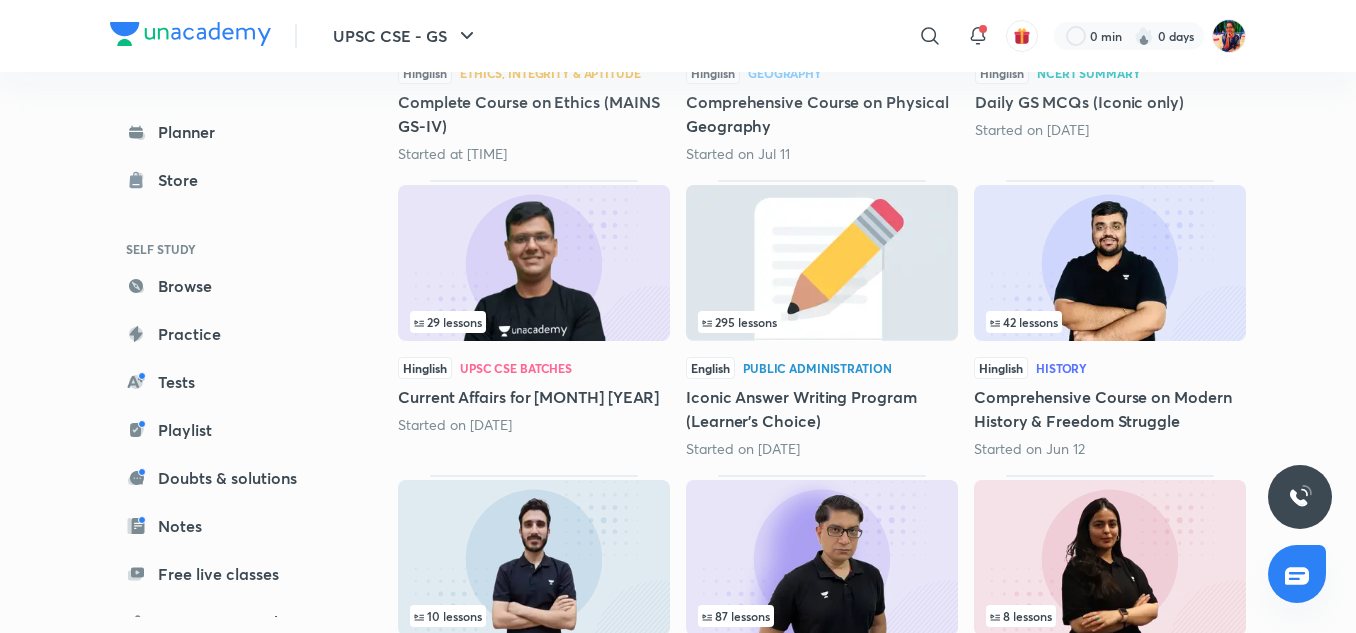 scroll, scrollTop: 497, scrollLeft: 0, axis: vertical 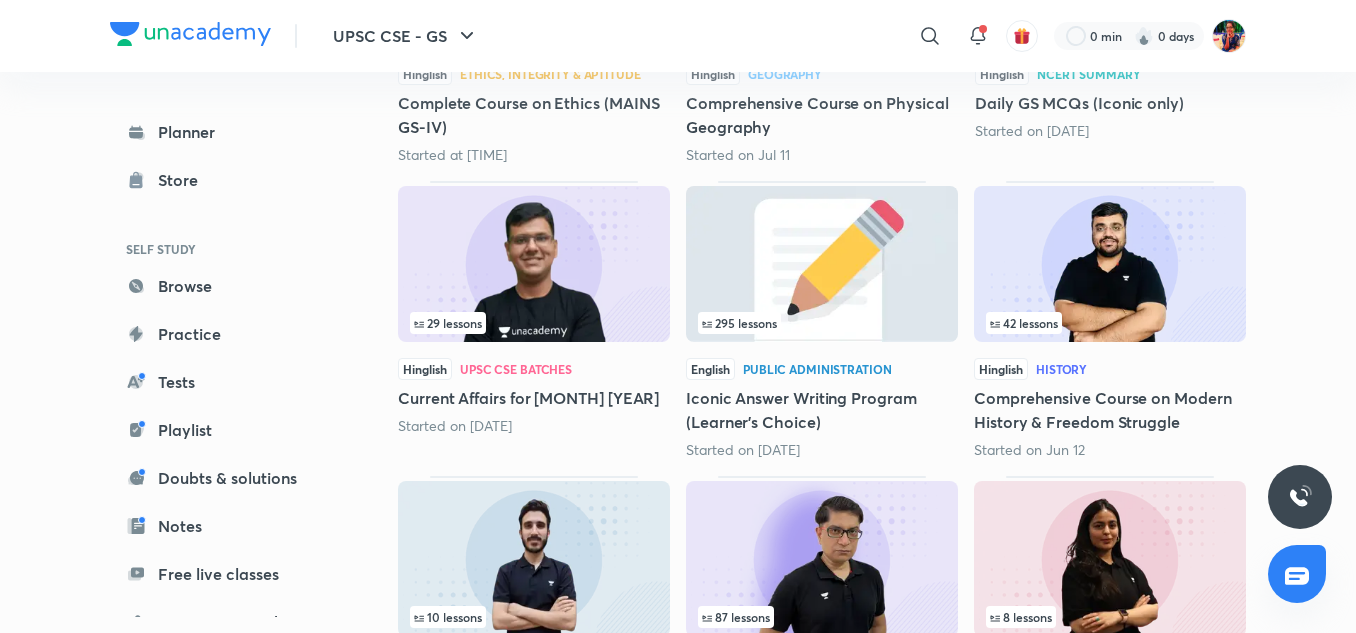click at bounding box center [1110, 264] 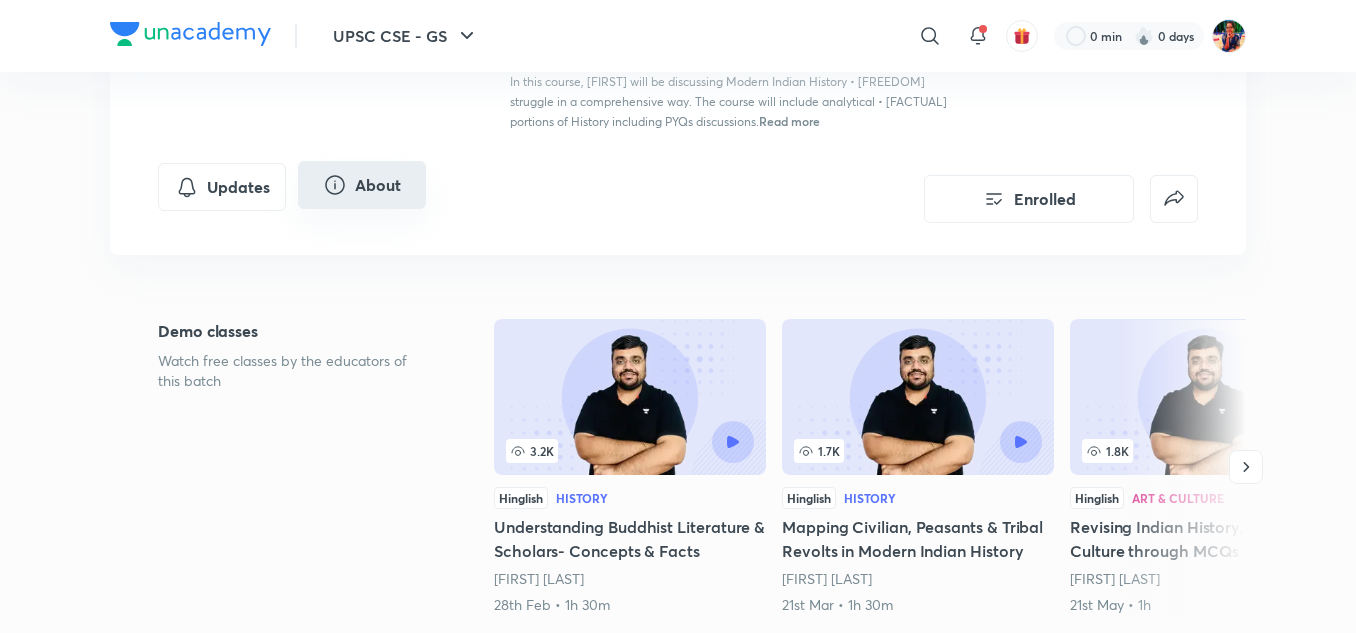 scroll, scrollTop: 337, scrollLeft: 0, axis: vertical 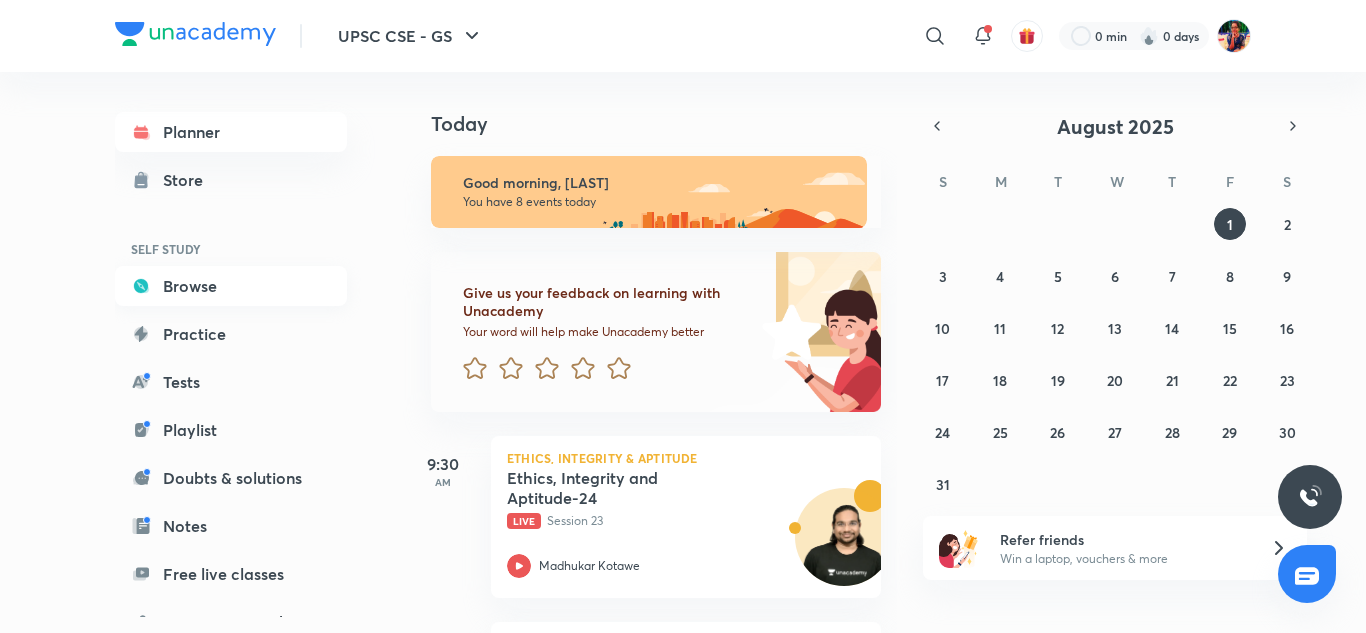 click on "Browse" at bounding box center [231, 286] 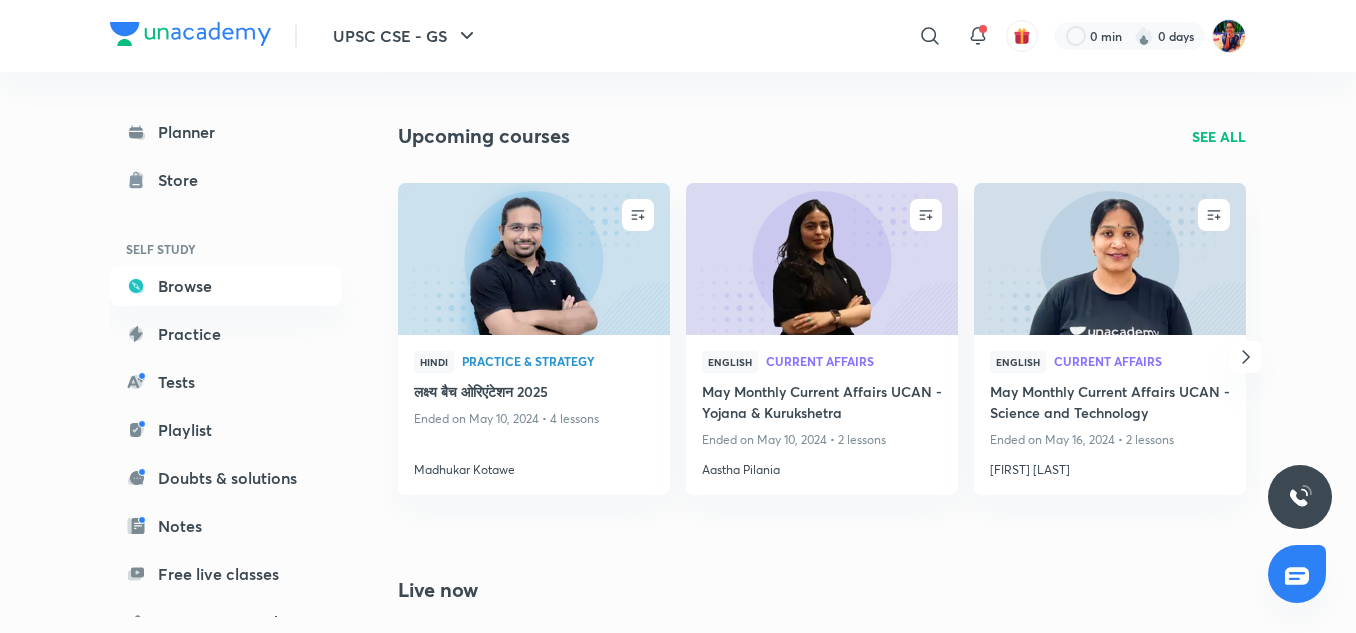 scroll, scrollTop: 632, scrollLeft: 0, axis: vertical 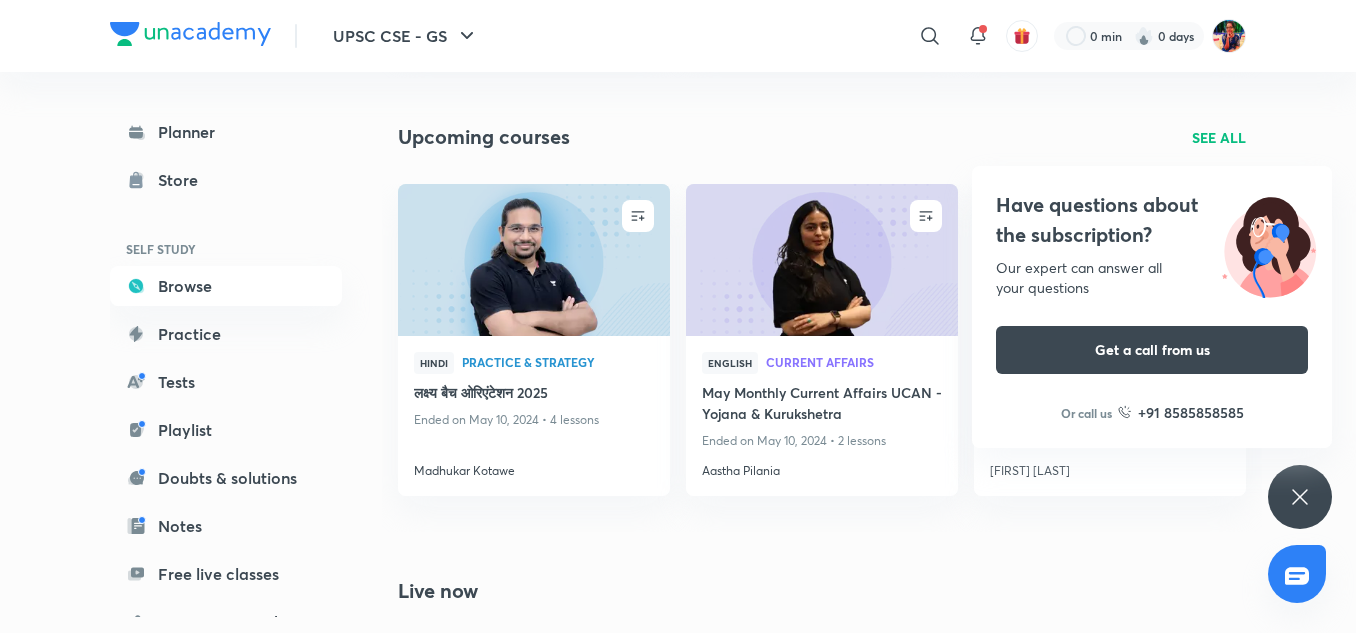 click 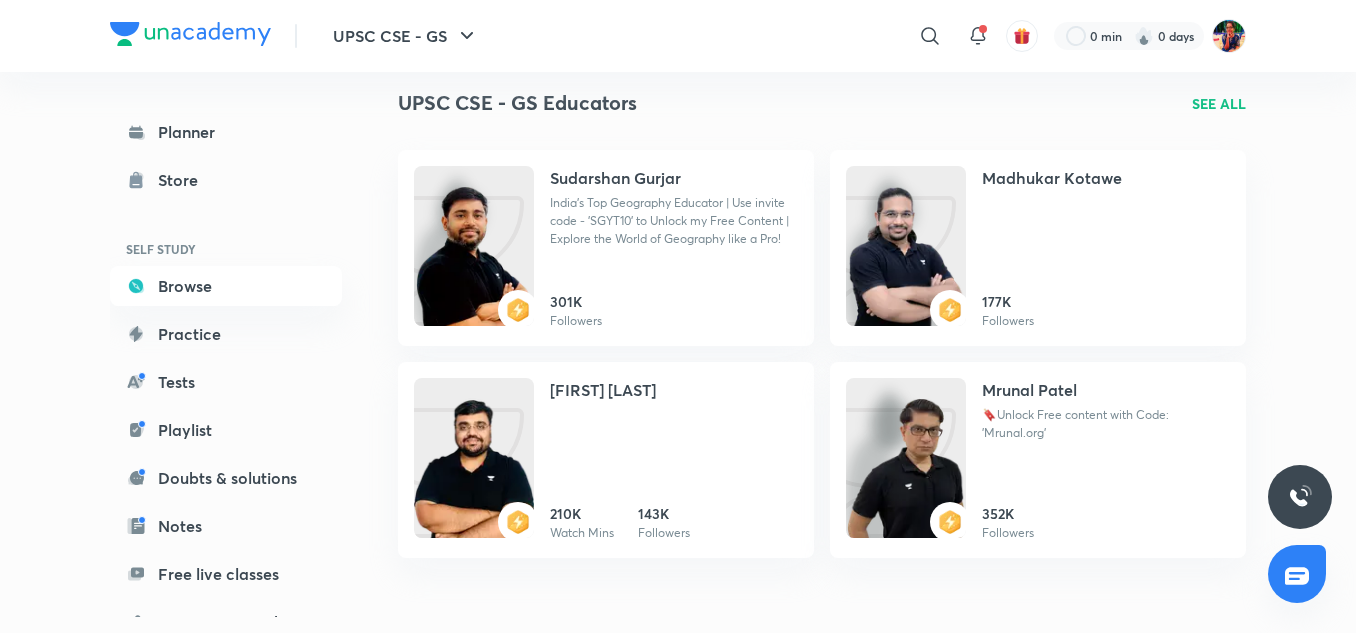 scroll, scrollTop: 2029, scrollLeft: 0, axis: vertical 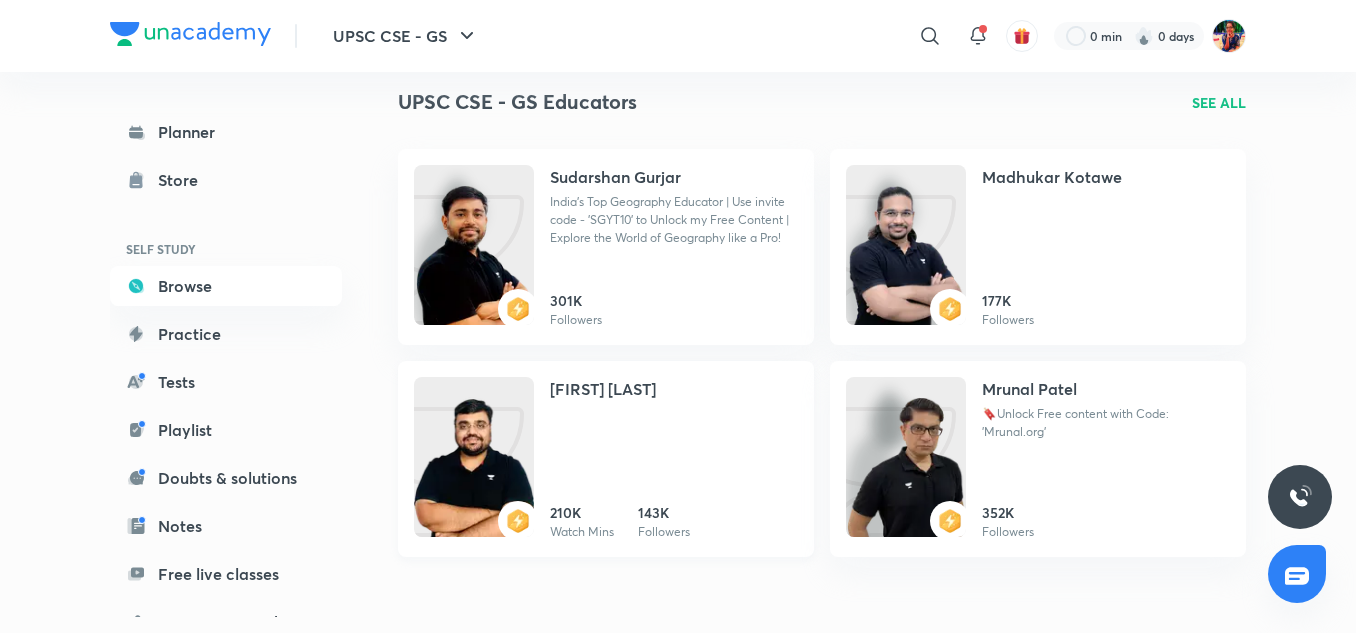 click at bounding box center [474, 477] 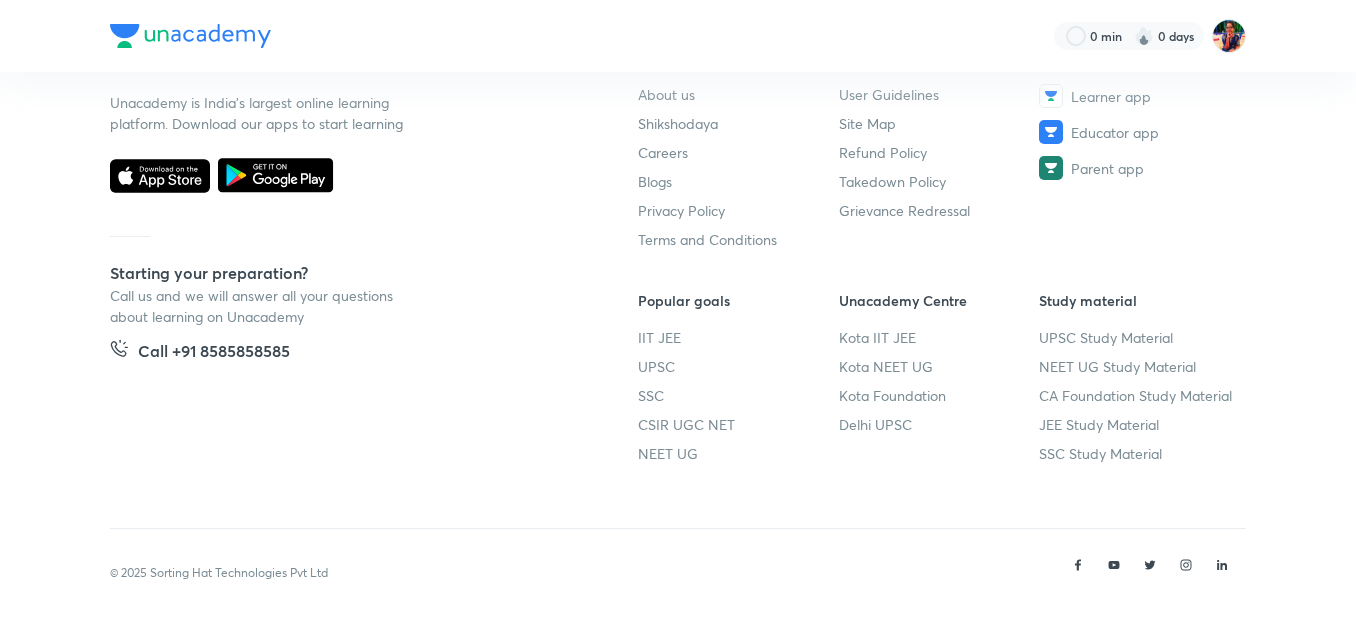 scroll, scrollTop: 0, scrollLeft: 0, axis: both 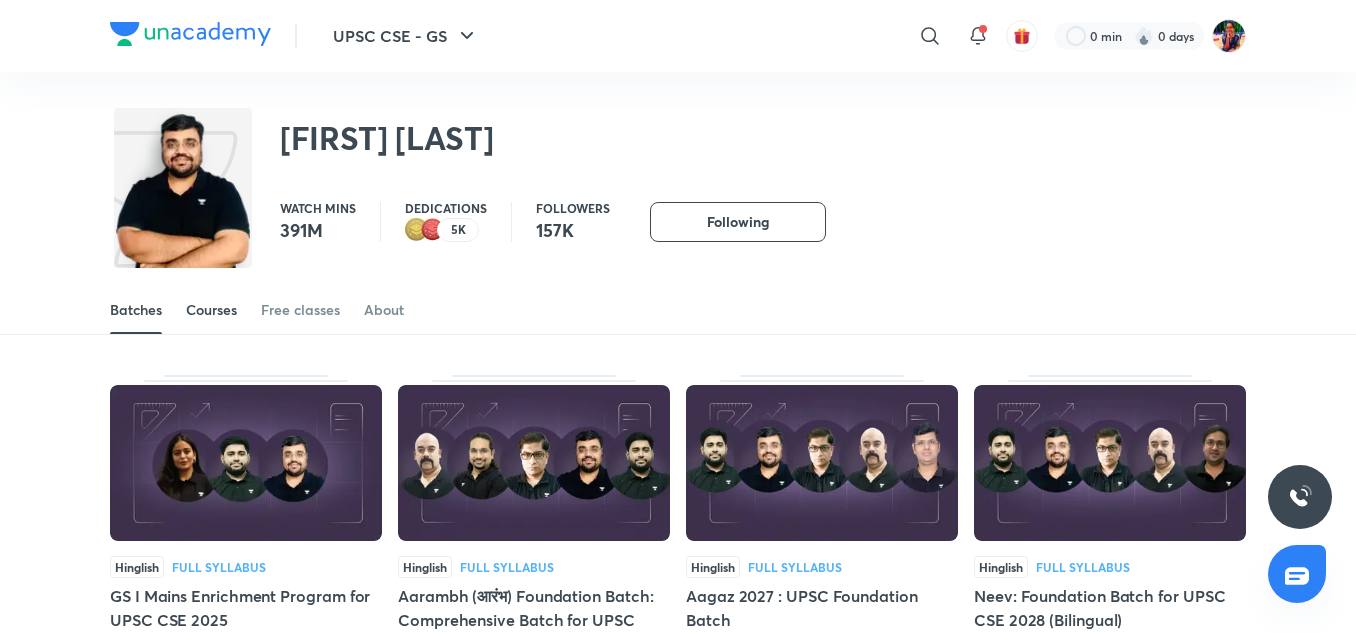 click on "Courses" at bounding box center [211, 310] 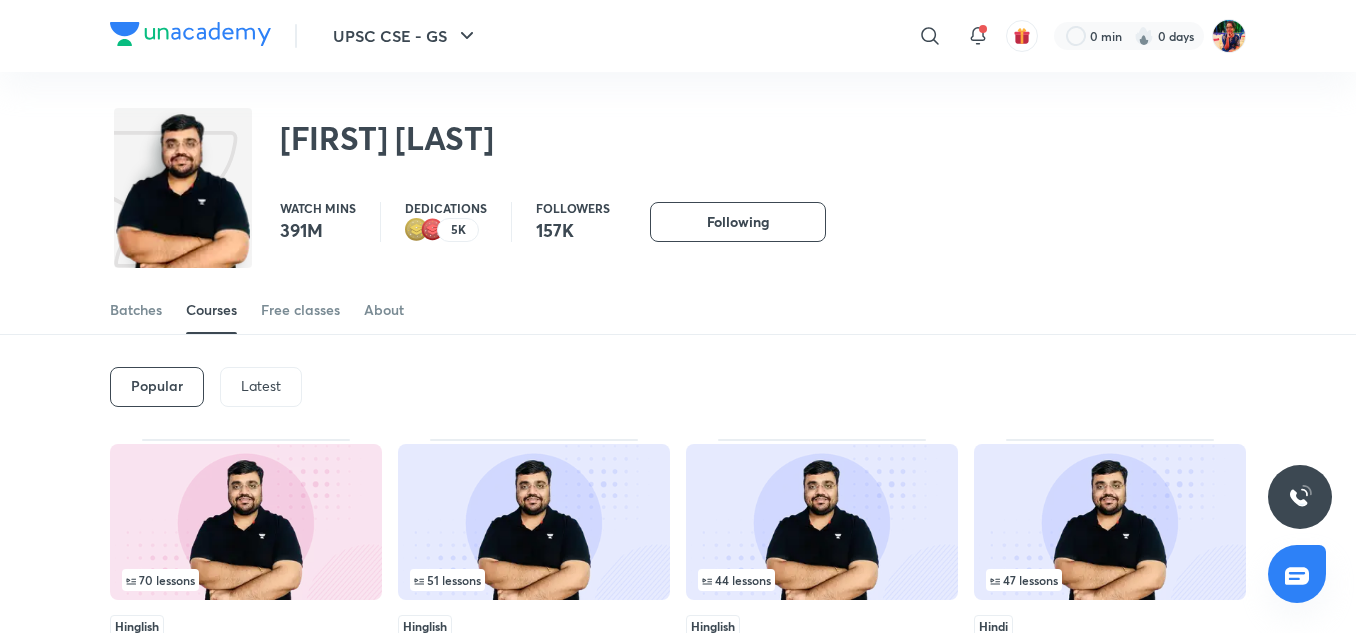 click on "Latest" at bounding box center [261, 387] 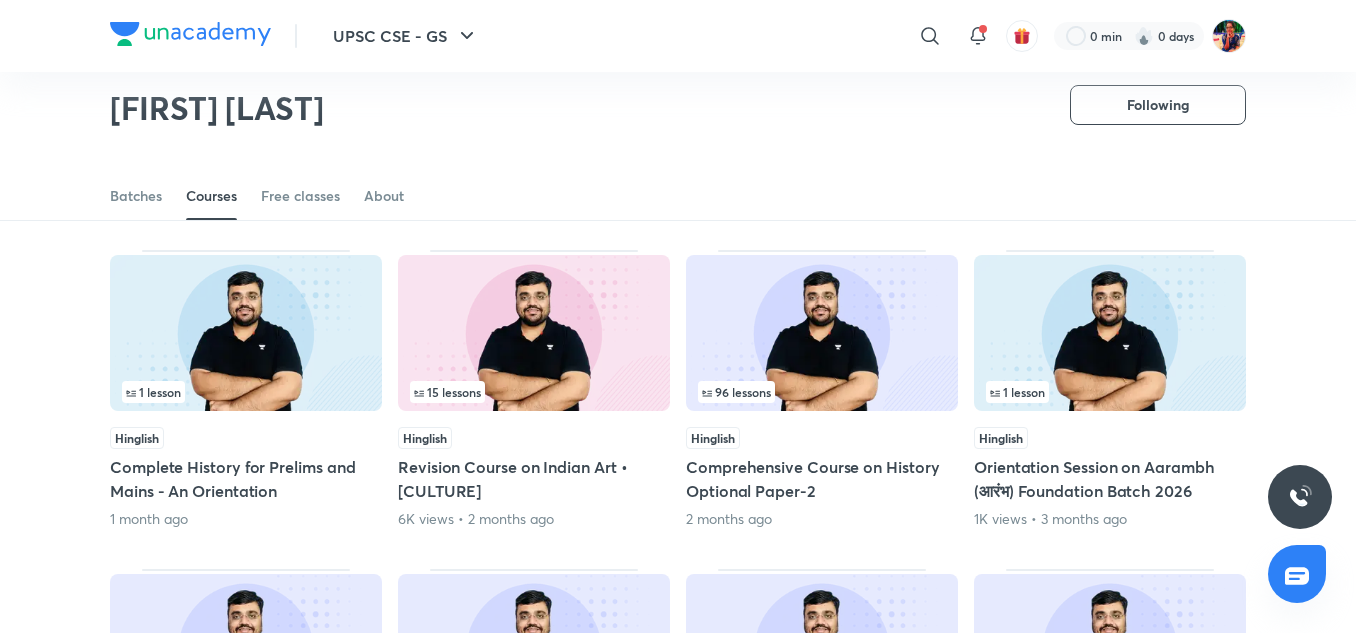 scroll, scrollTop: 448, scrollLeft: 0, axis: vertical 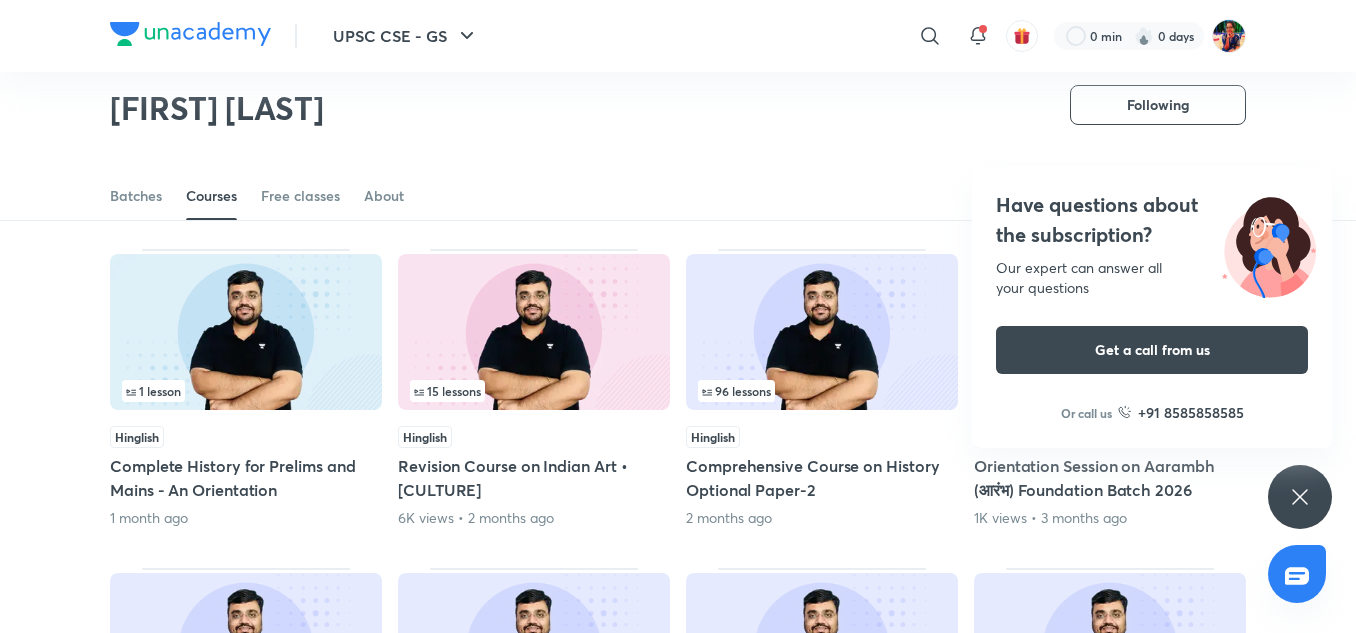 click 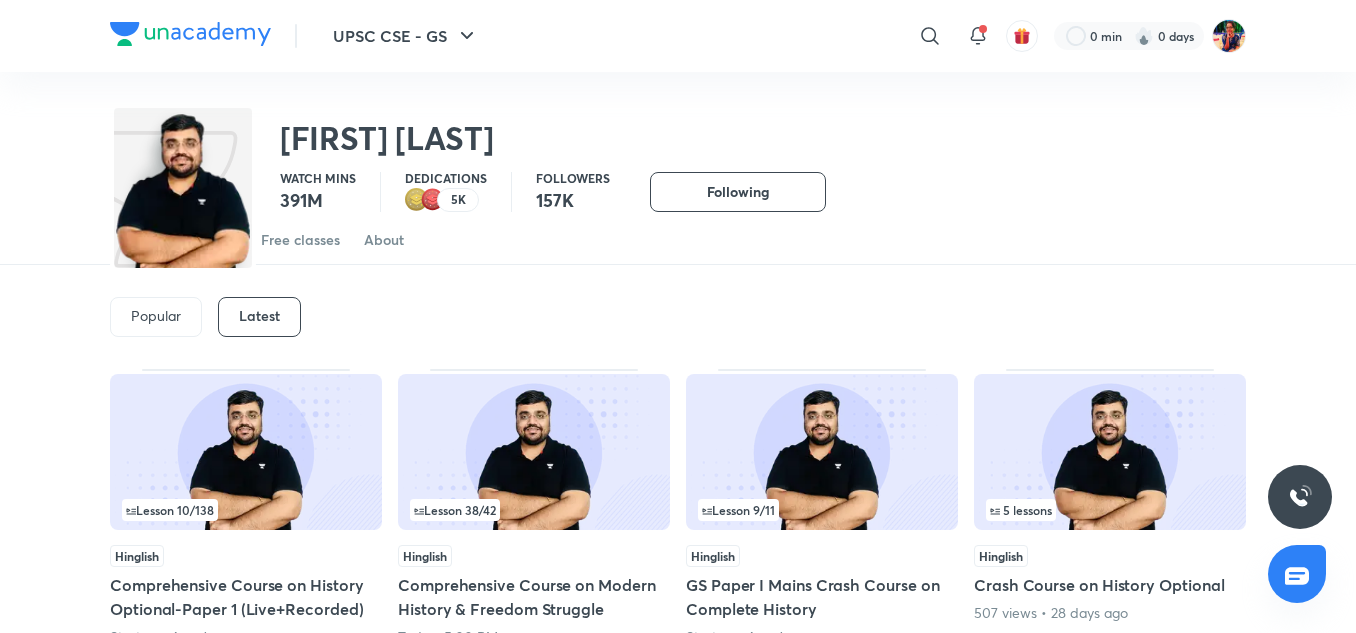 scroll, scrollTop: 0, scrollLeft: 0, axis: both 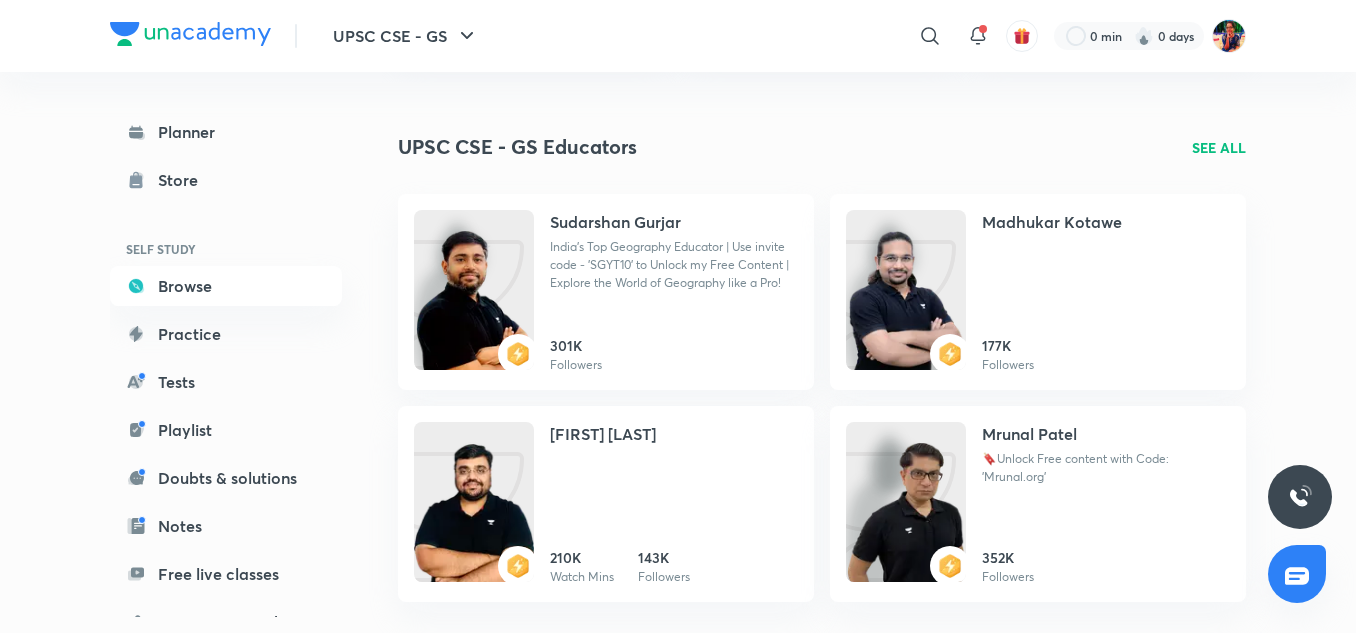 click on "SEE ALL" at bounding box center (1219, 147) 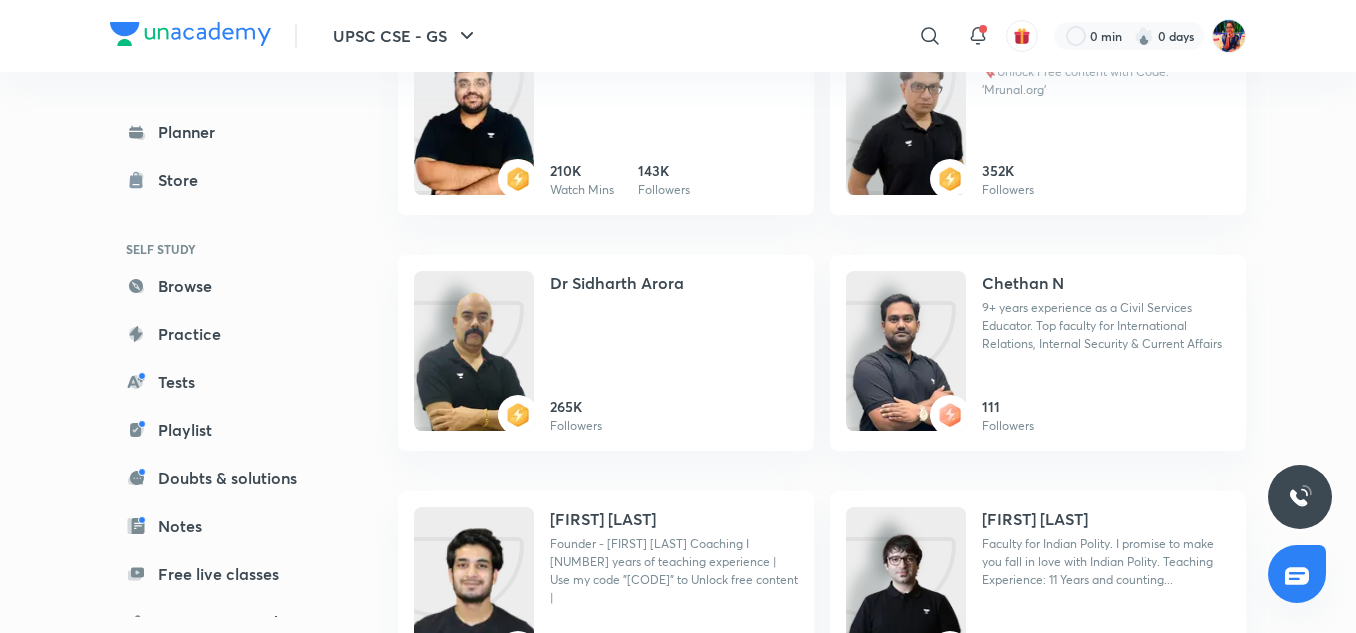 scroll, scrollTop: 599, scrollLeft: 0, axis: vertical 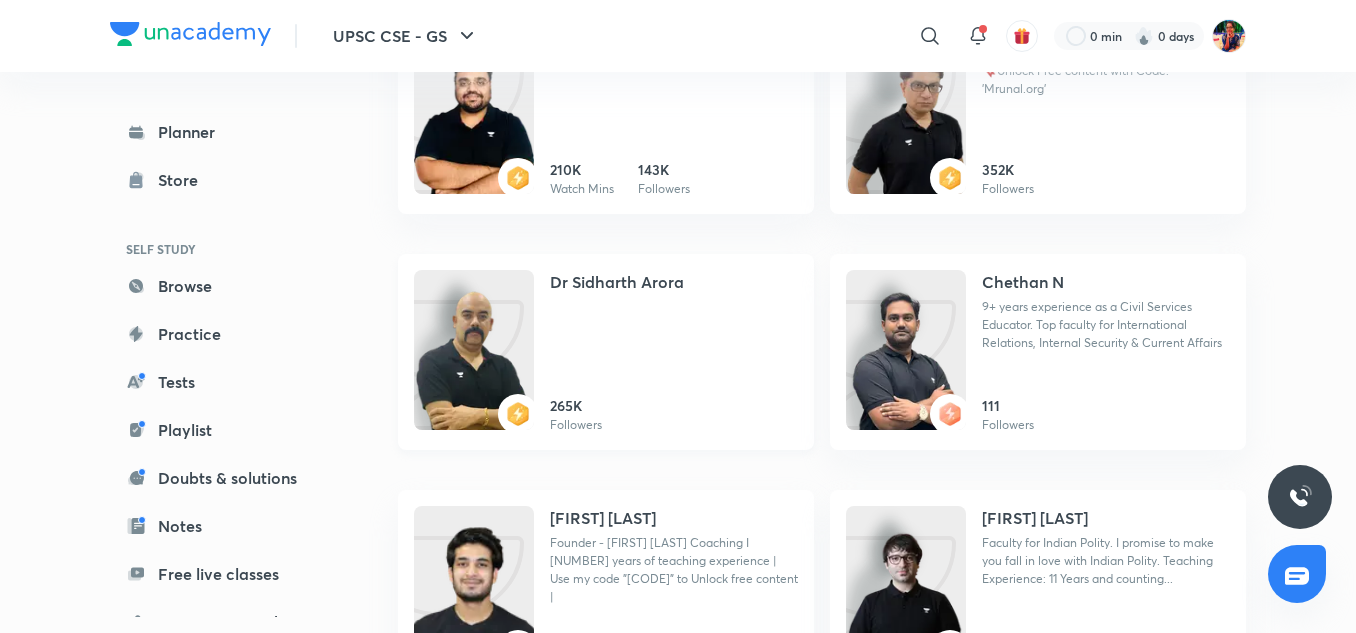 click at bounding box center (474, 370) 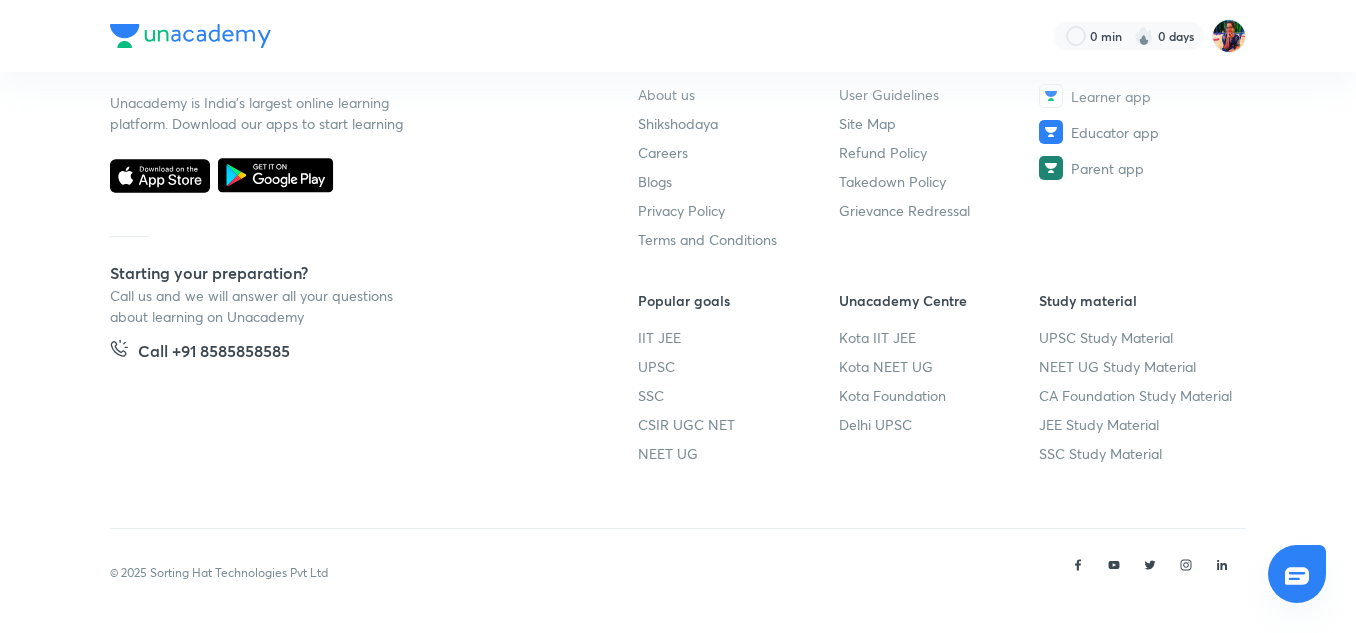 scroll, scrollTop: 0, scrollLeft: 0, axis: both 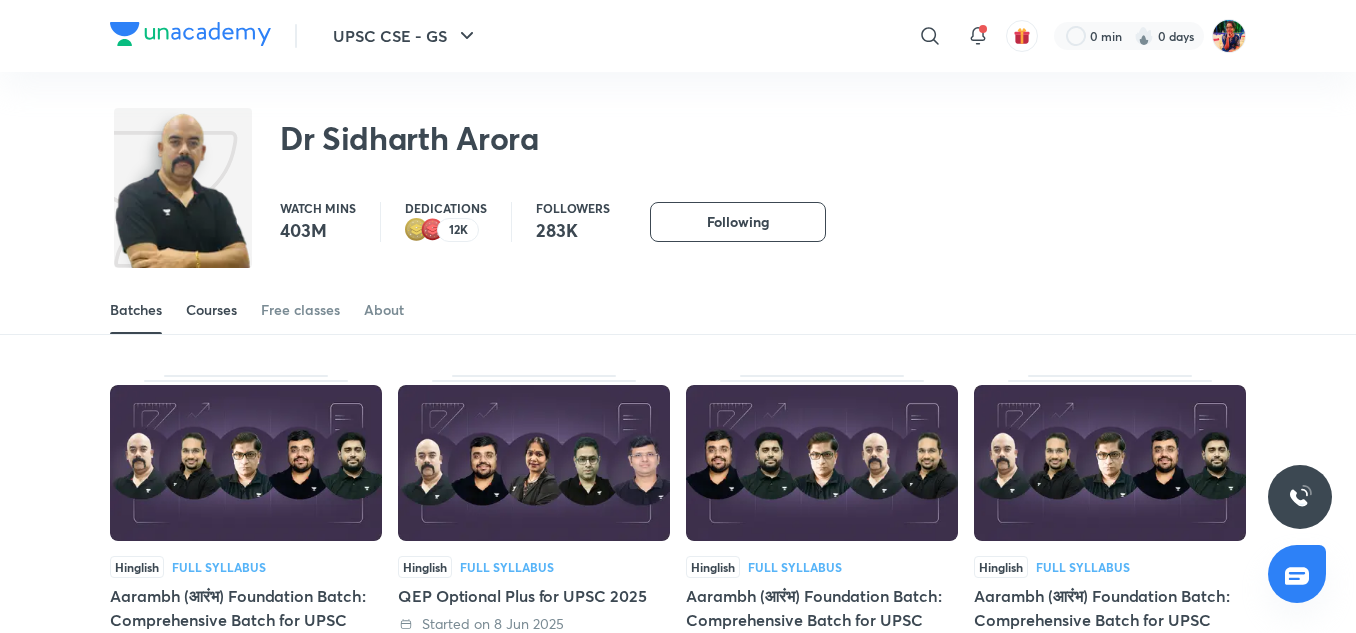click on "Courses" at bounding box center (211, 310) 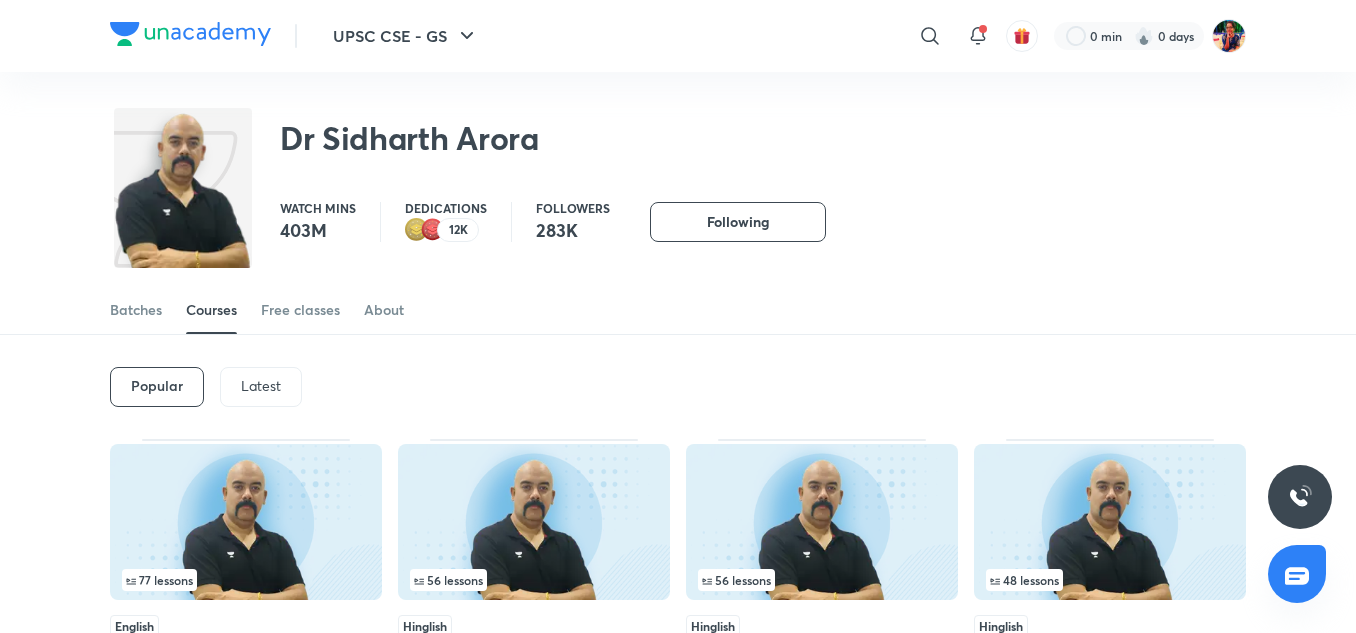 click on "Latest" at bounding box center [261, 386] 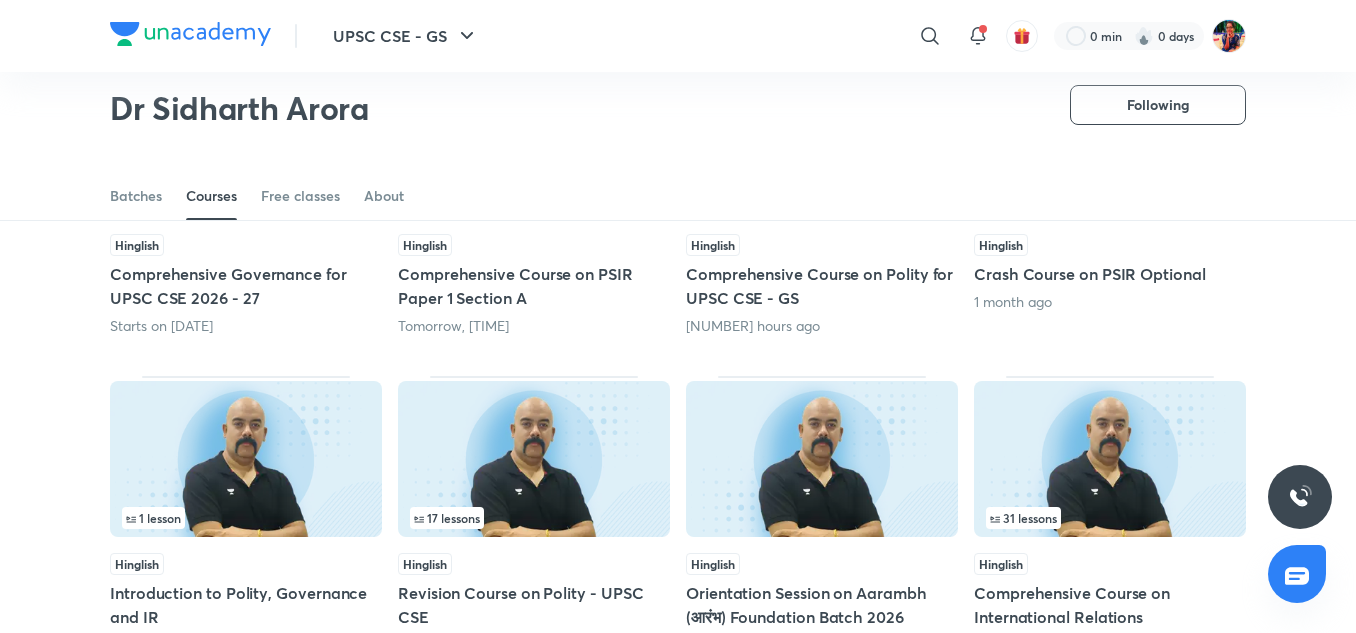 scroll, scrollTop: 313, scrollLeft: 0, axis: vertical 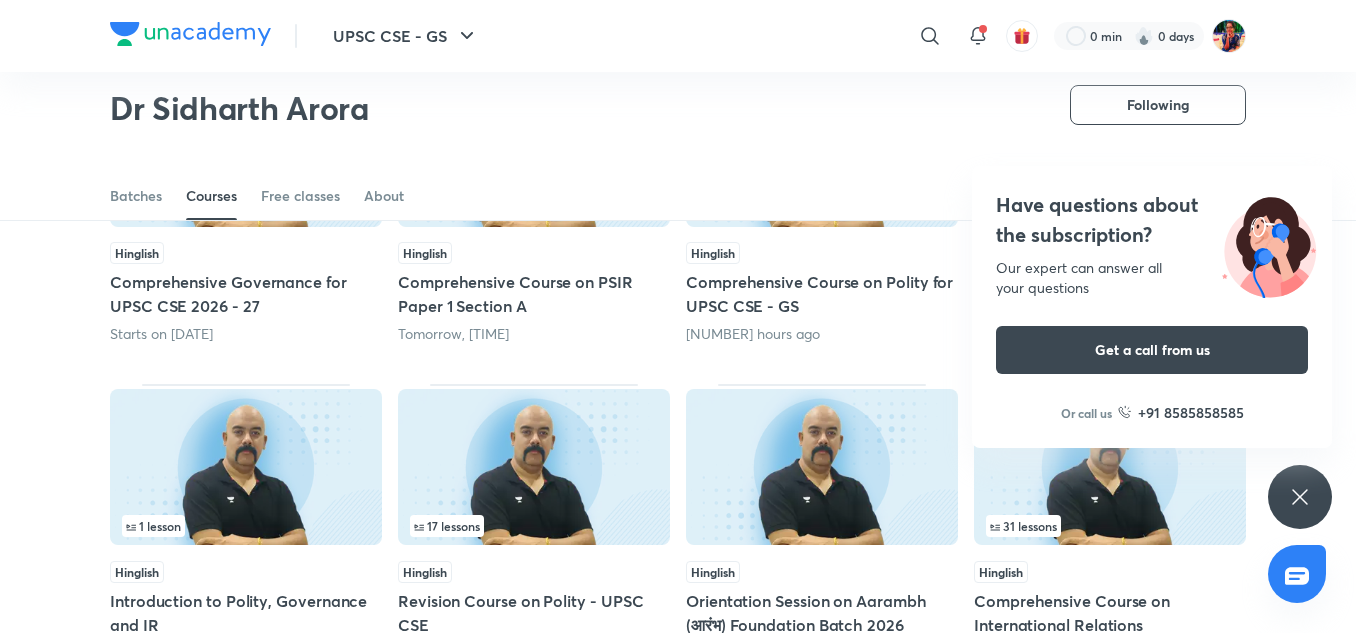 click on "Have questions about the subscription? Our expert can answer all your questions Get a call from us Or call us +91 8585858585" at bounding box center [1300, 497] 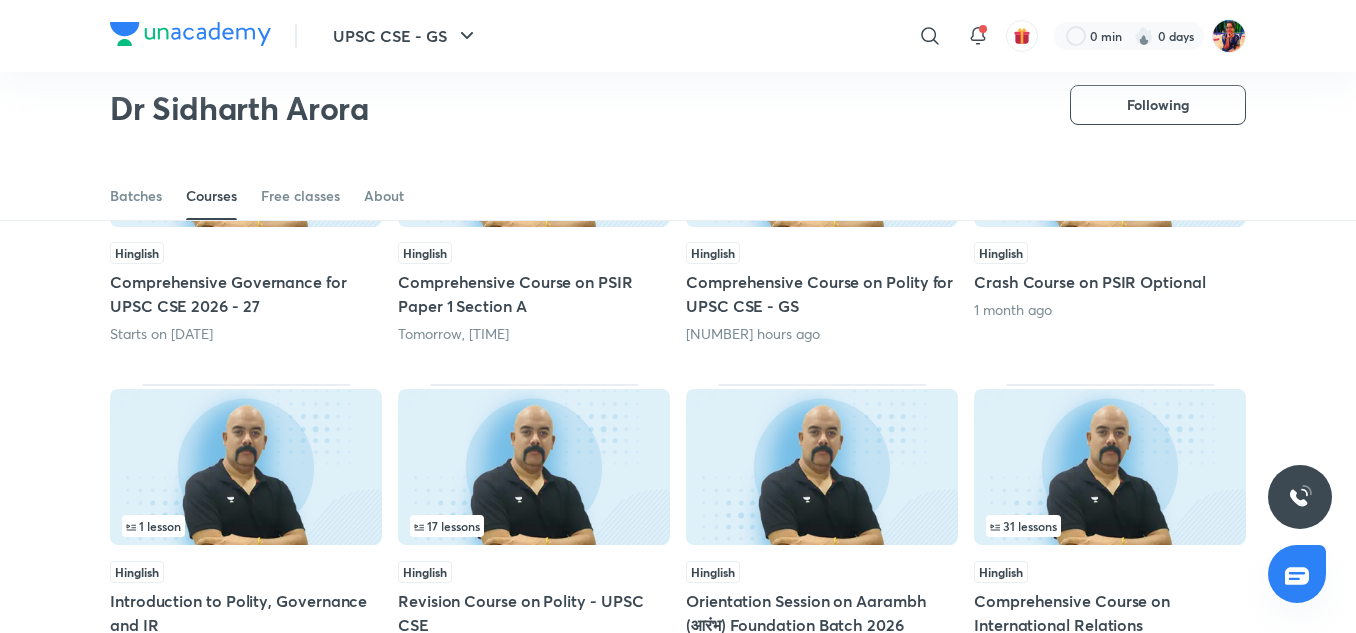 scroll, scrollTop: 0, scrollLeft: 0, axis: both 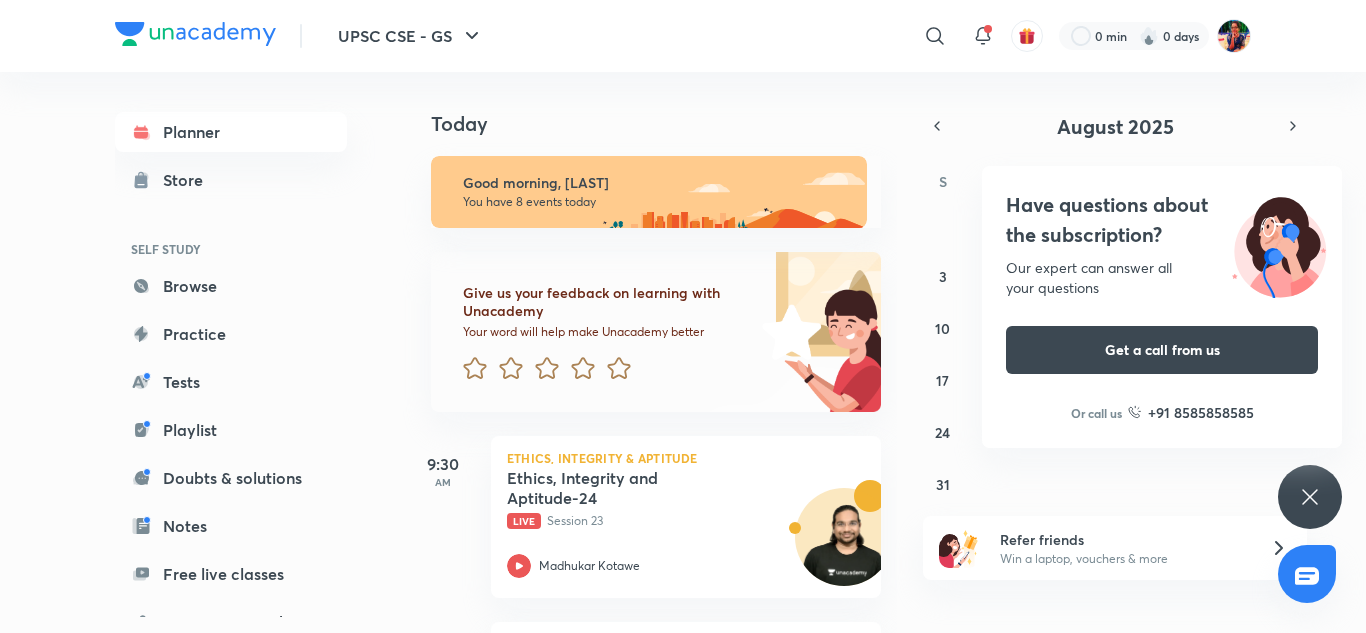 click on "Have questions about the subscription? Our expert can answer all your questions Get a call from us Or call us +91 8585858585" at bounding box center [1310, 497] 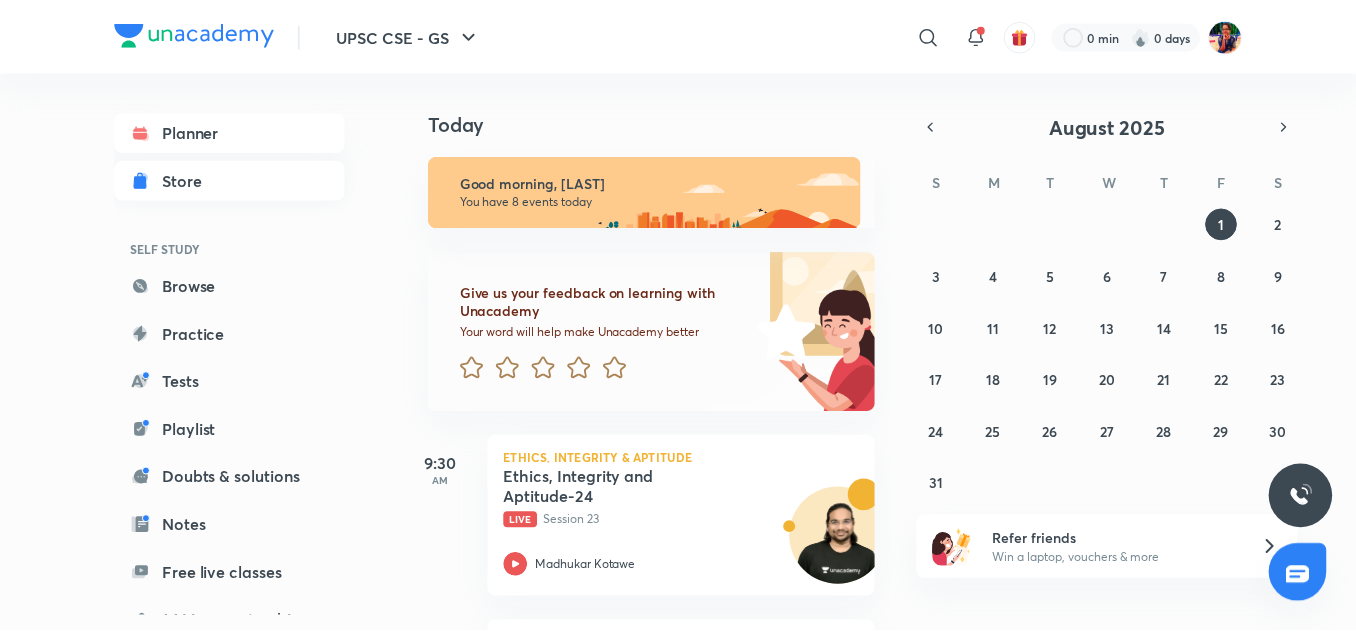 scroll, scrollTop: 267, scrollLeft: 0, axis: vertical 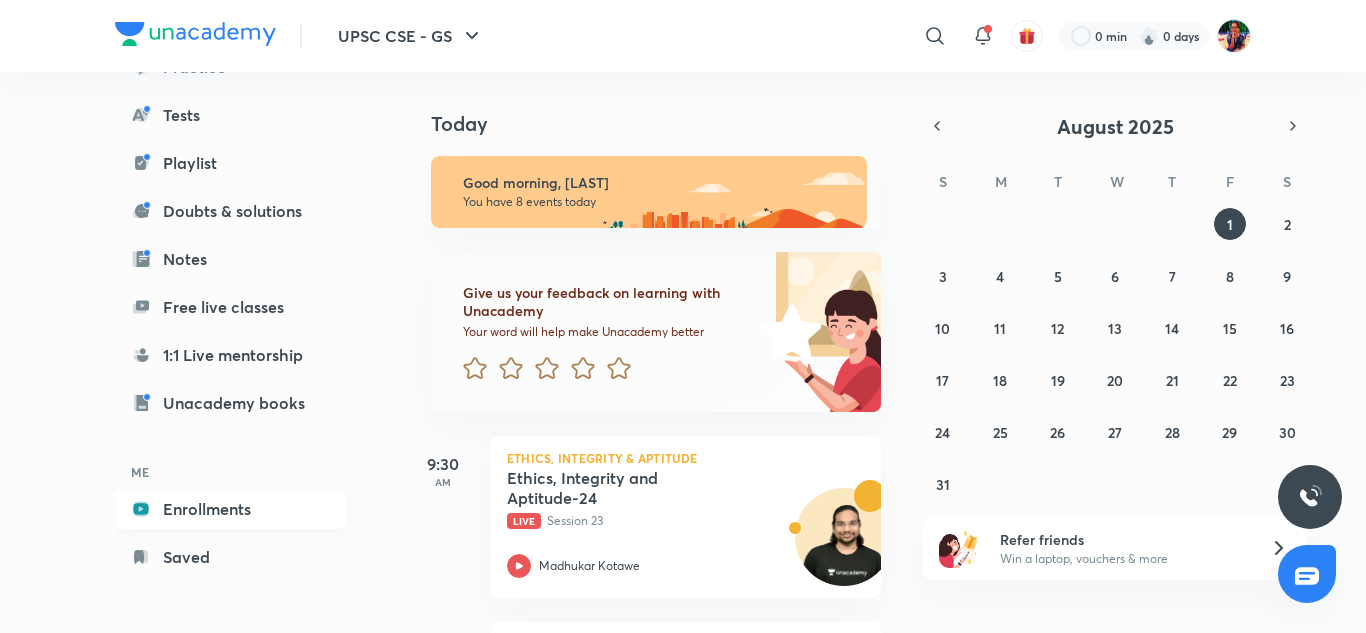 click on "Enrollments" at bounding box center [231, 509] 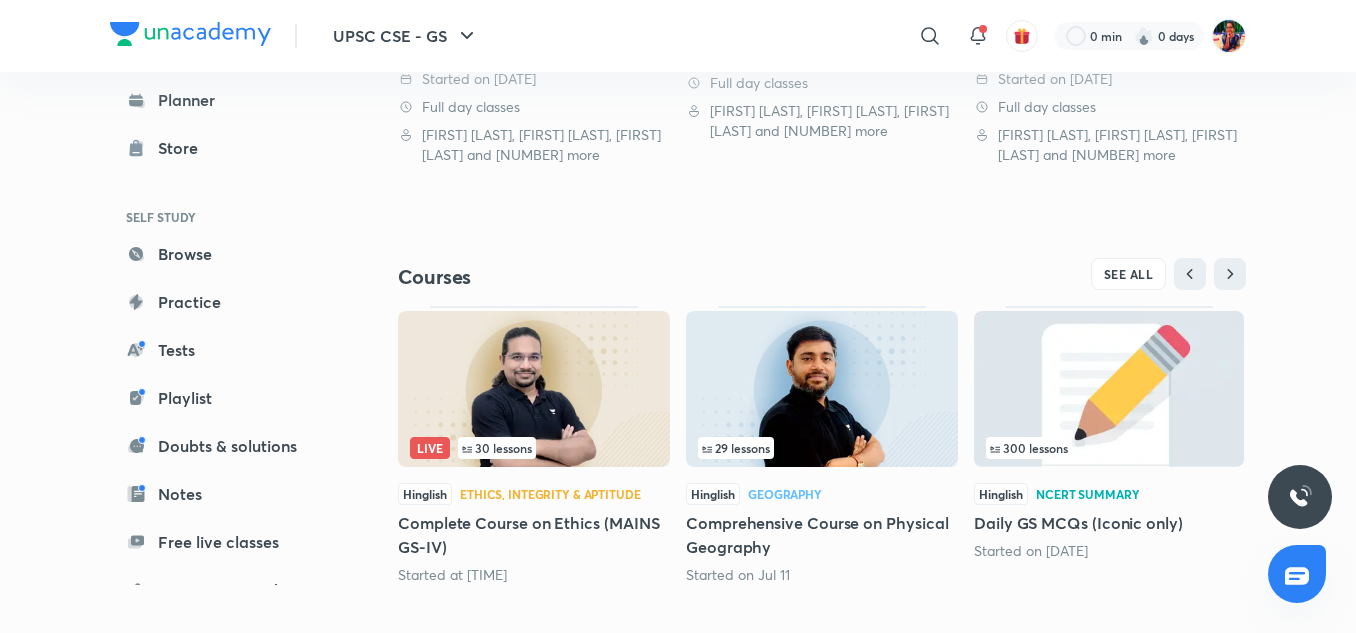 scroll, scrollTop: 748, scrollLeft: 0, axis: vertical 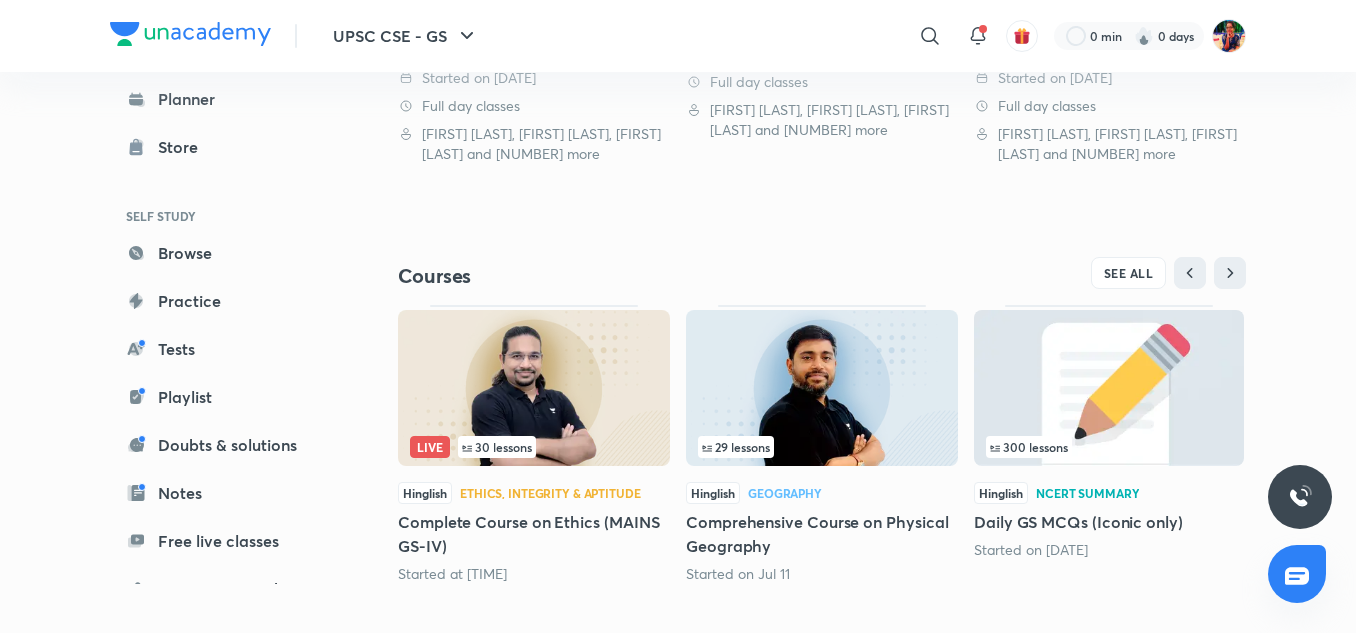 click at bounding box center [822, 388] 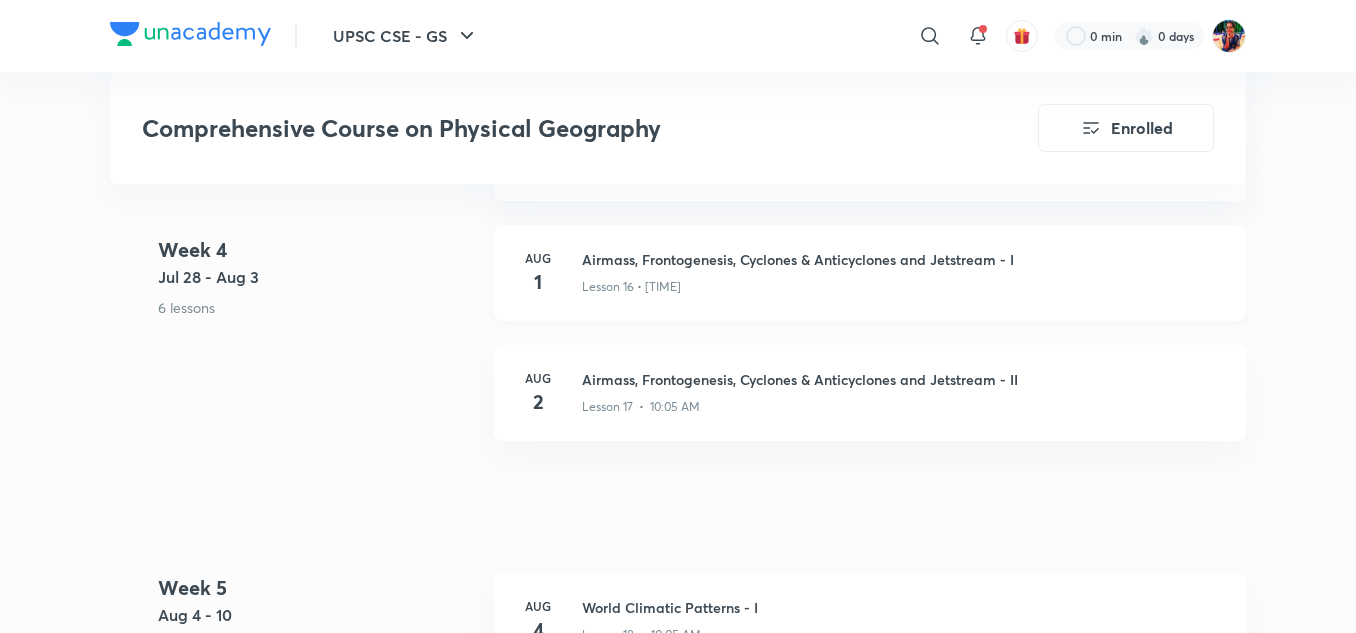scroll, scrollTop: 2915, scrollLeft: 0, axis: vertical 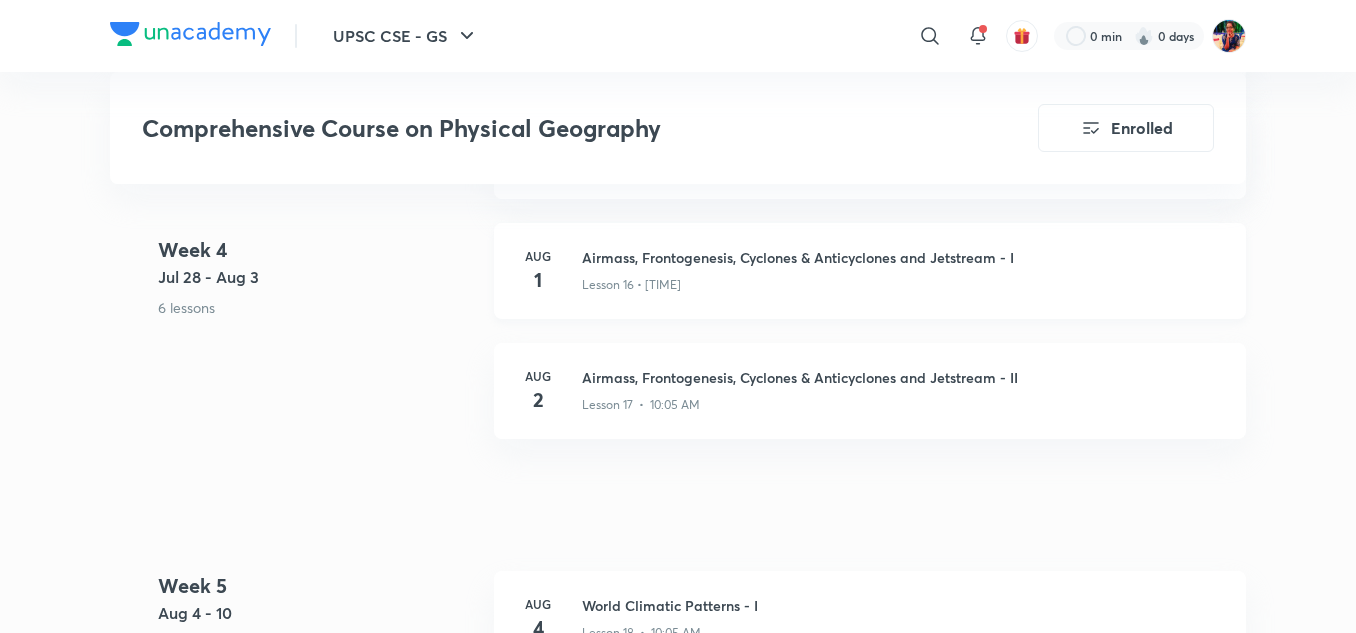 click on "[DATE] Airmass, Frontogenesis, Cyclones • [ANTICYCLONES] and Jetstream - I Lesson 16 • [TIME]" at bounding box center (870, 271) 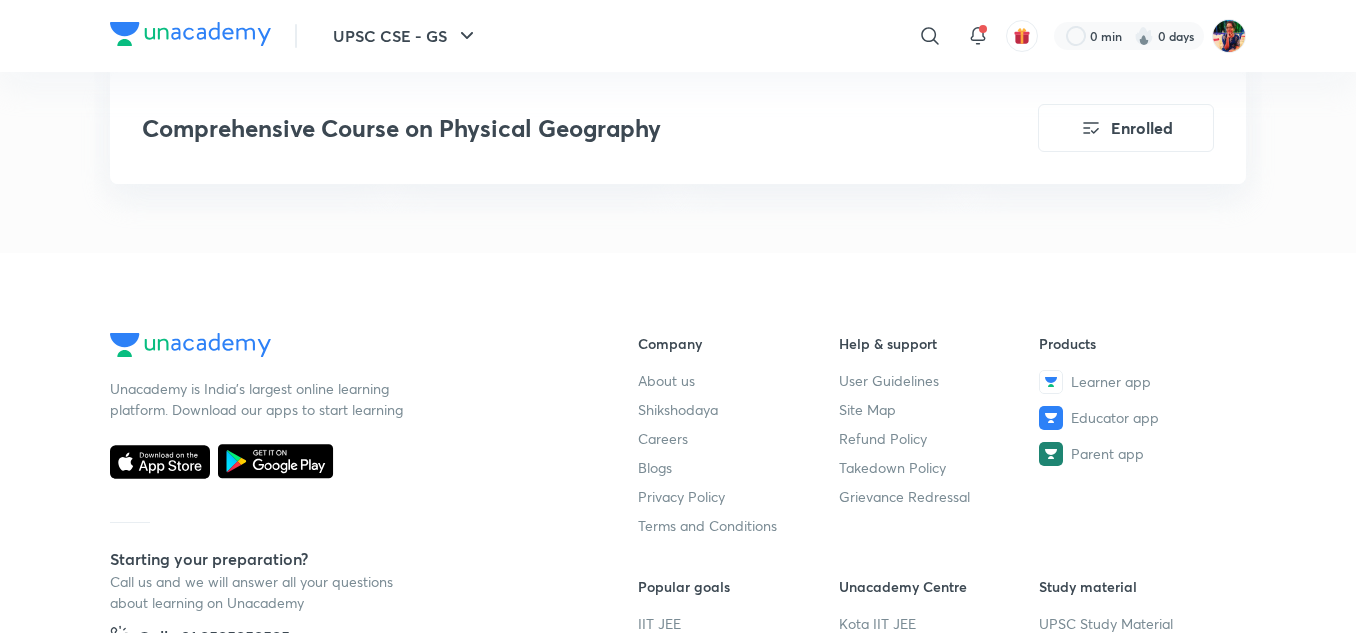 scroll, scrollTop: 5716, scrollLeft: 0, axis: vertical 